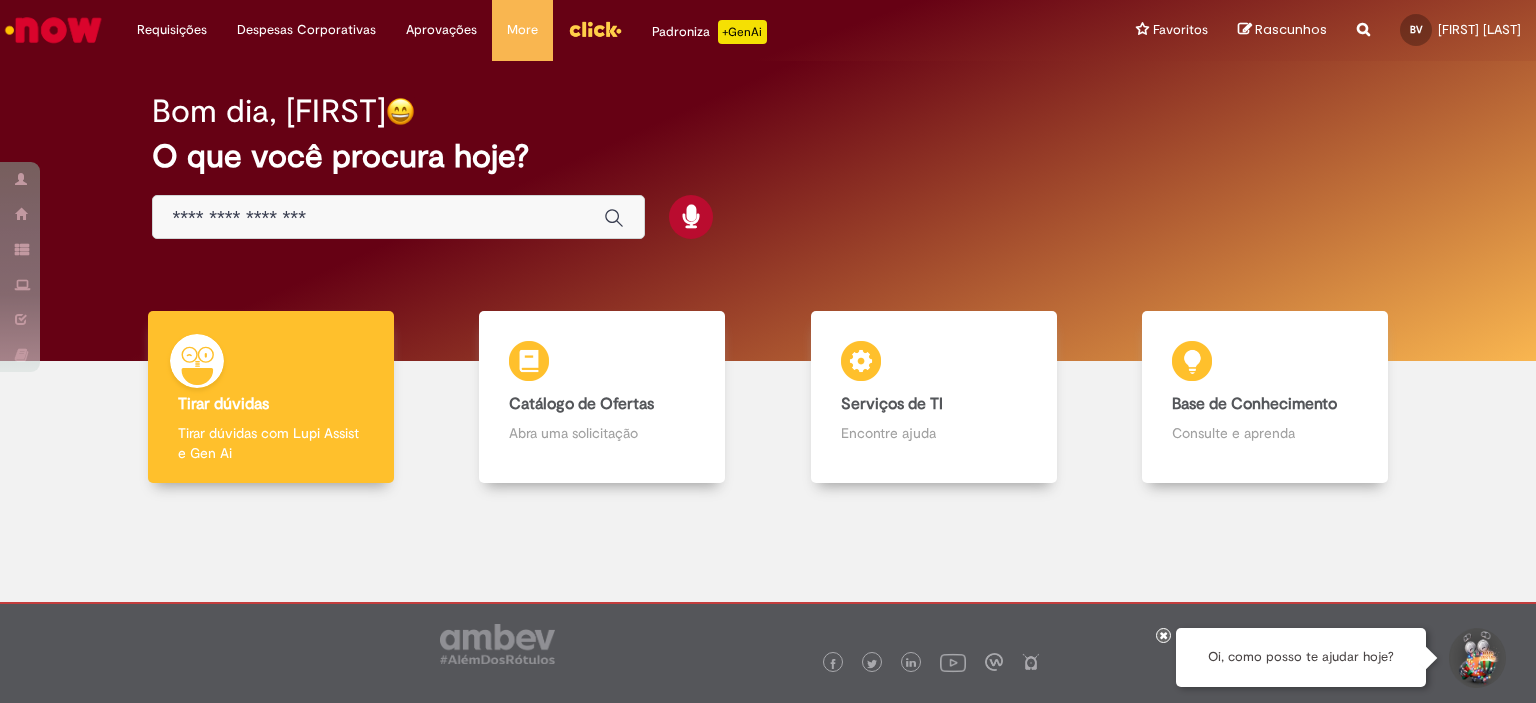 scroll, scrollTop: 0, scrollLeft: 0, axis: both 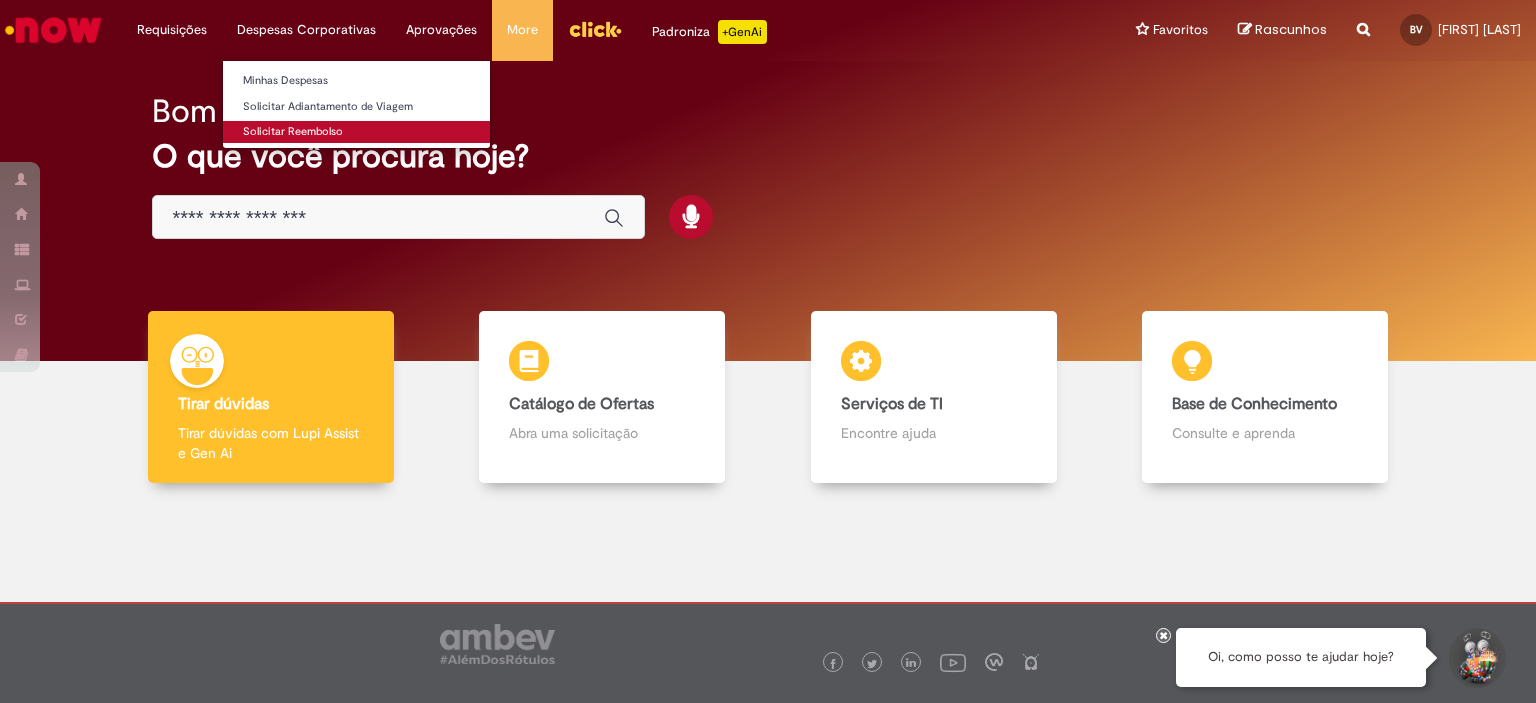 click on "Solicitar Reembolso" at bounding box center (356, 132) 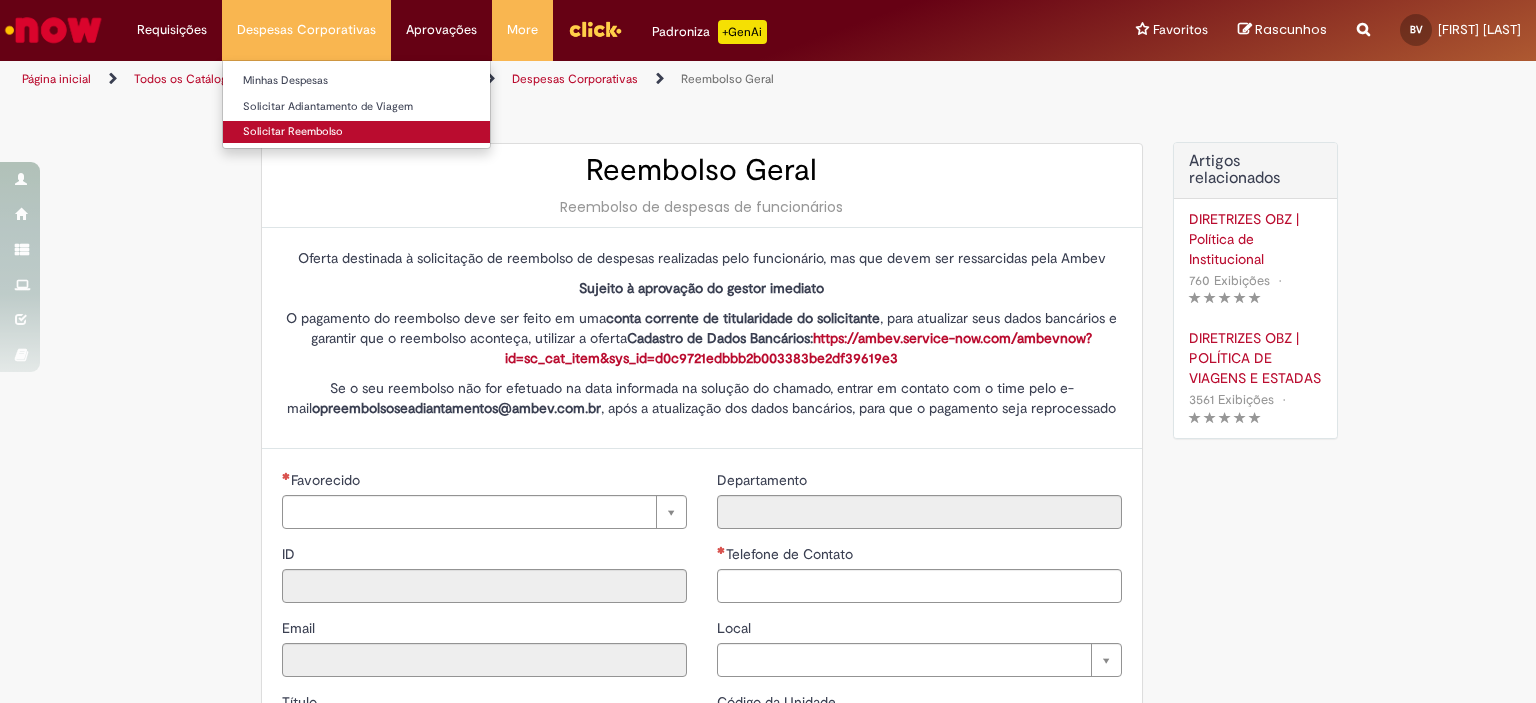 type on "********" 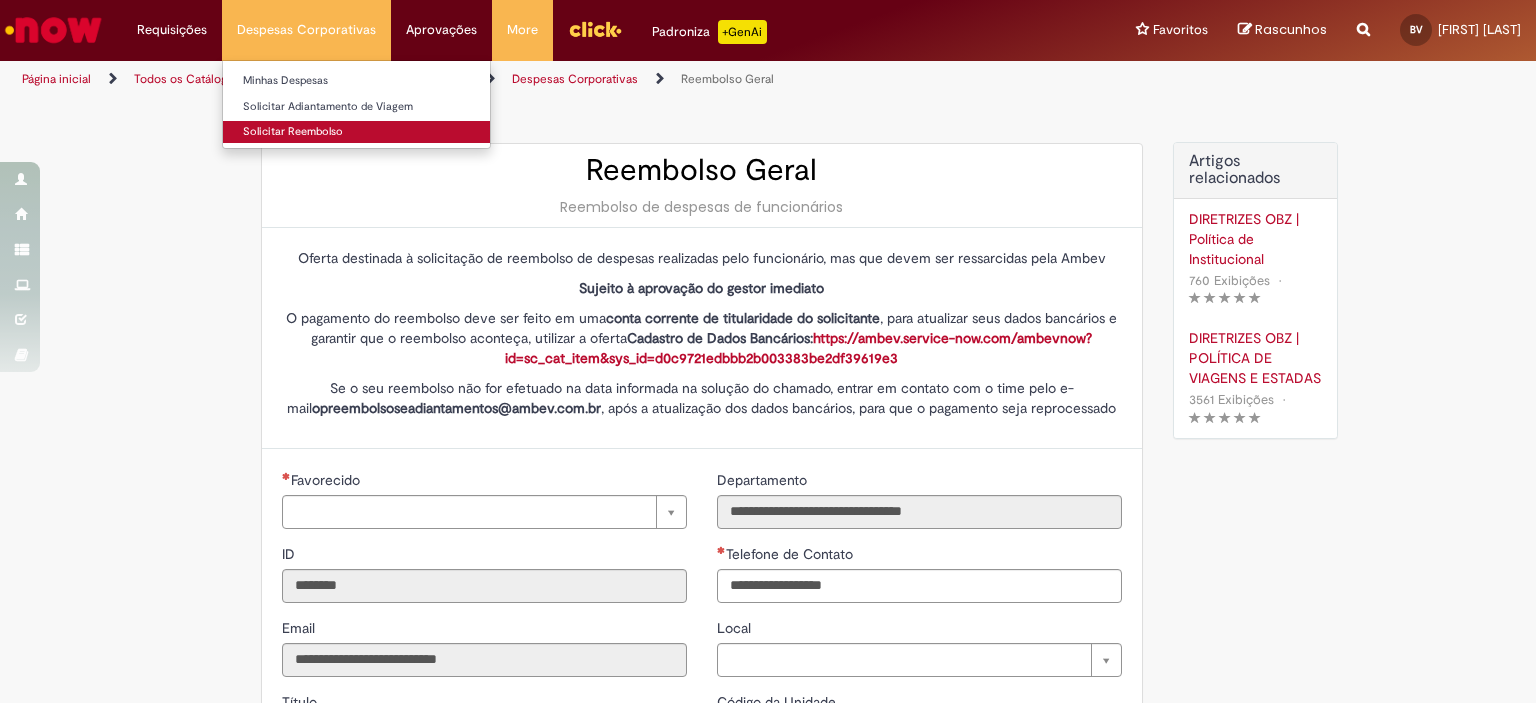 type on "**********" 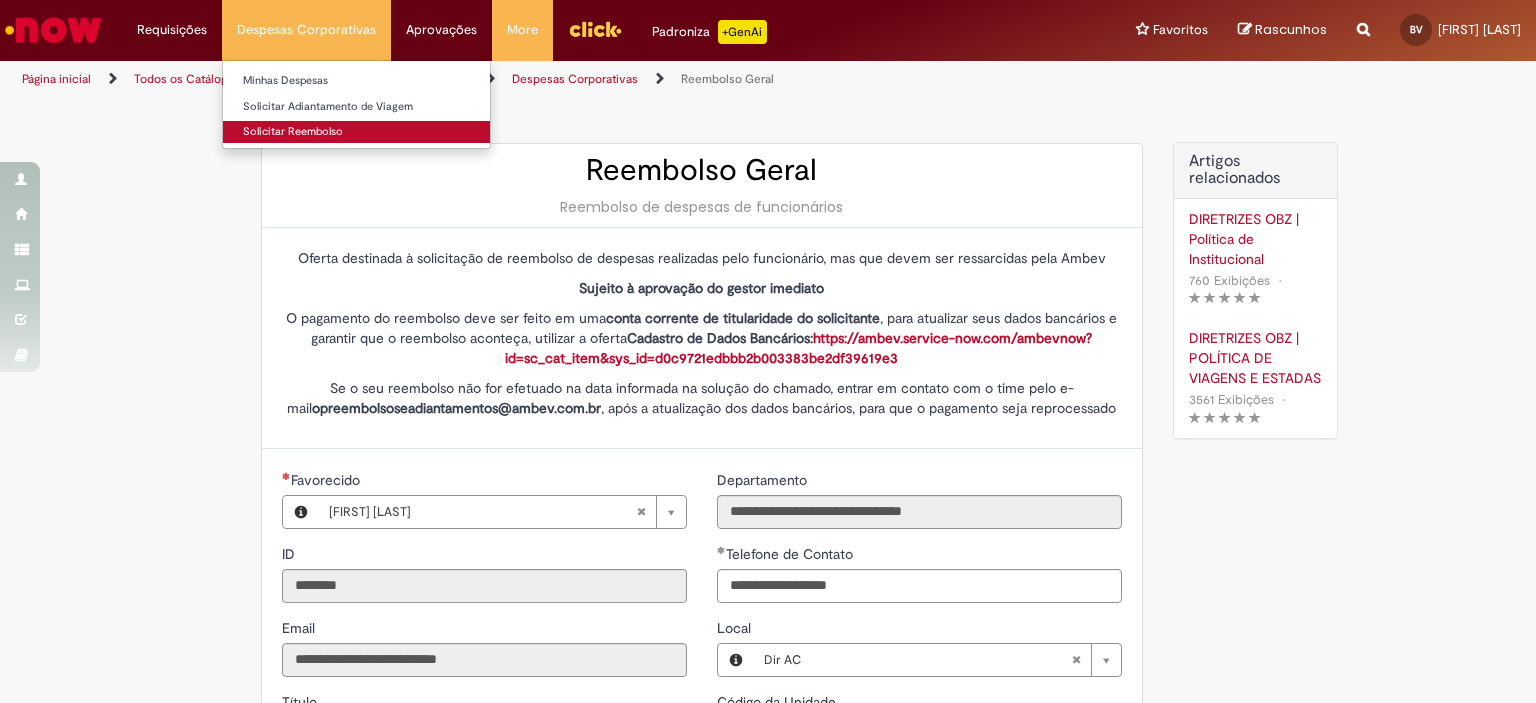 type on "**********" 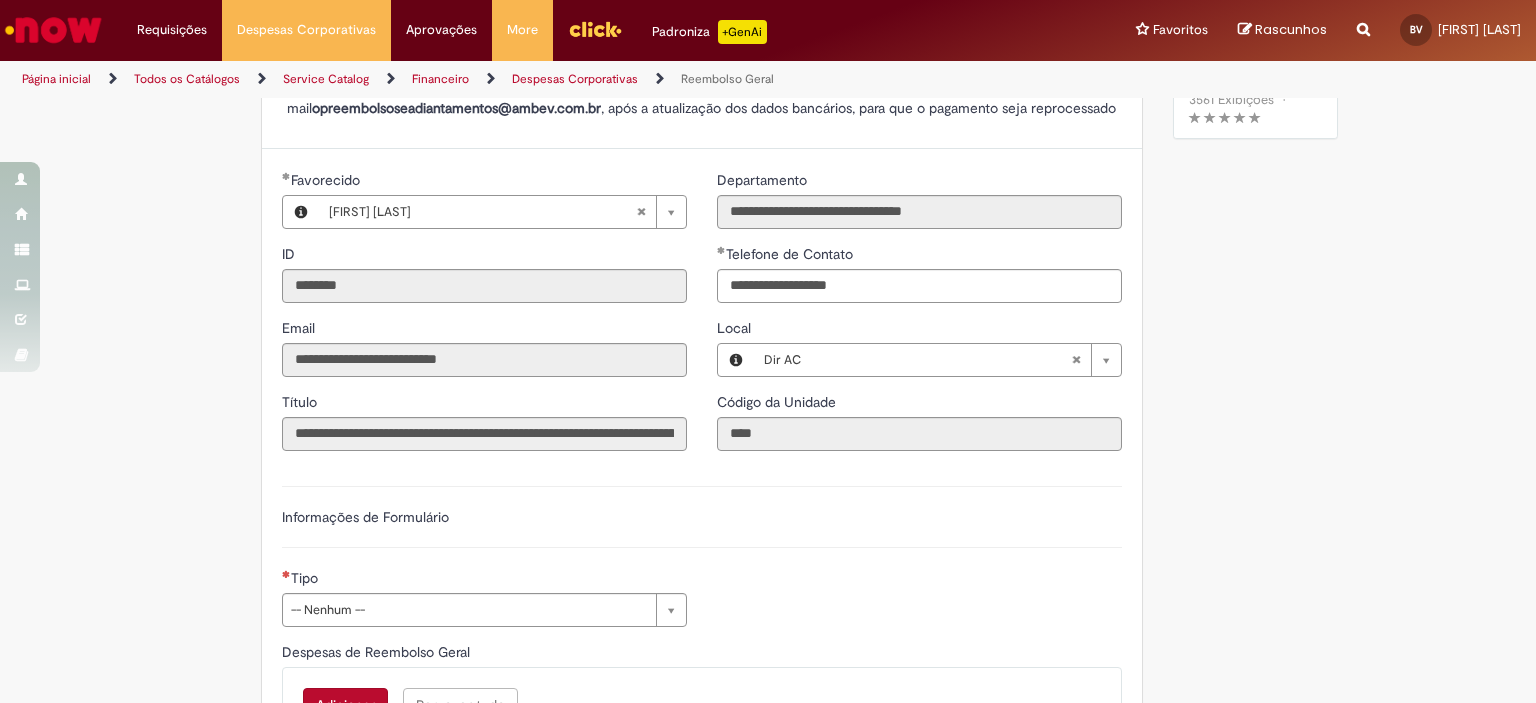 scroll, scrollTop: 500, scrollLeft: 0, axis: vertical 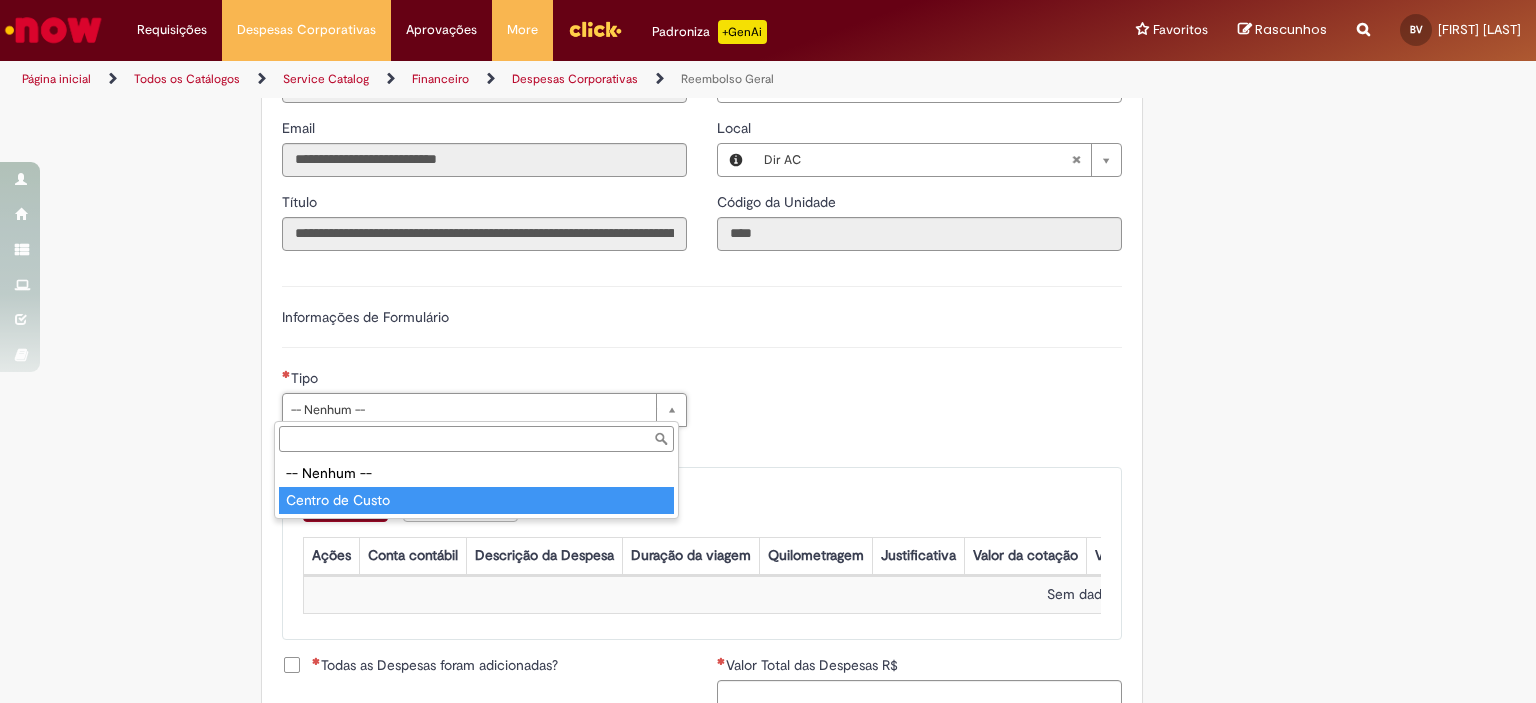type on "**********" 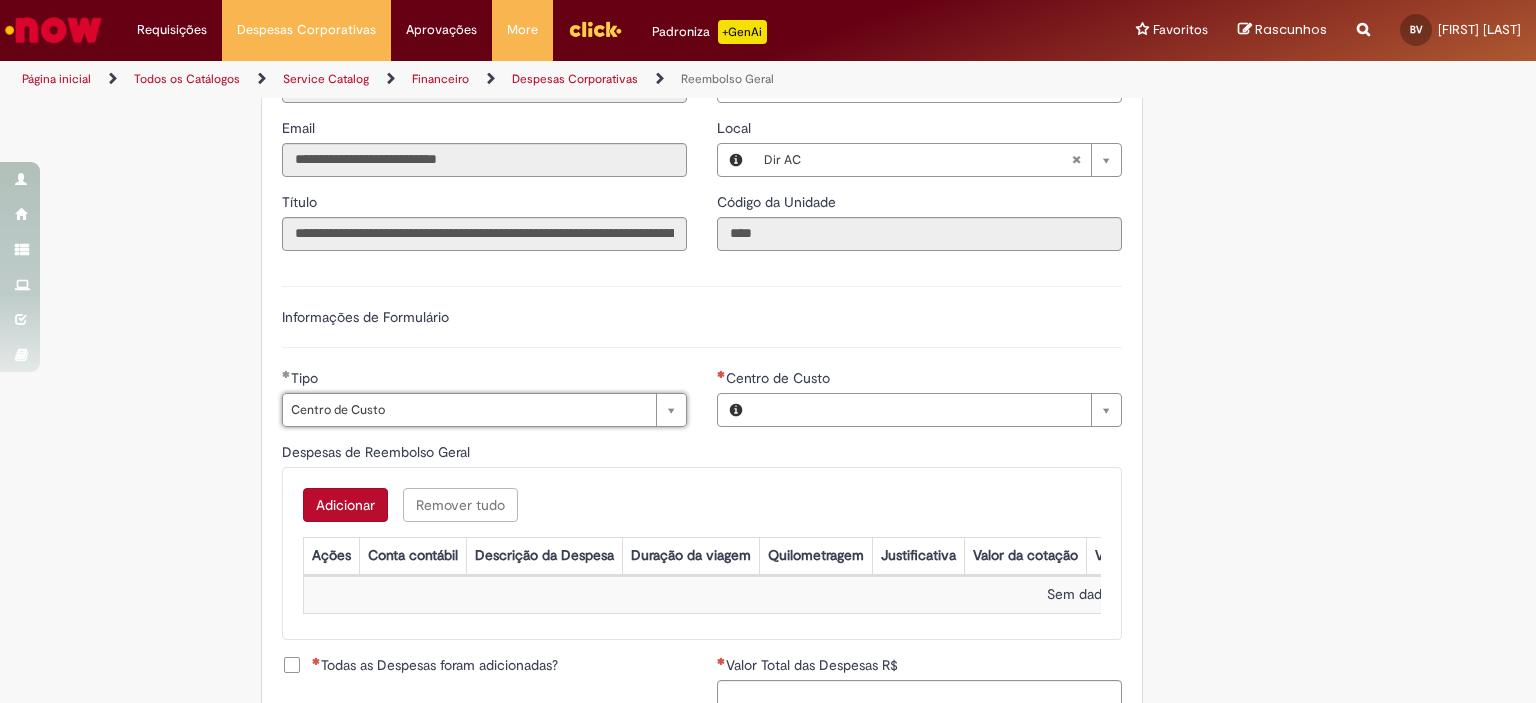 type on "**********" 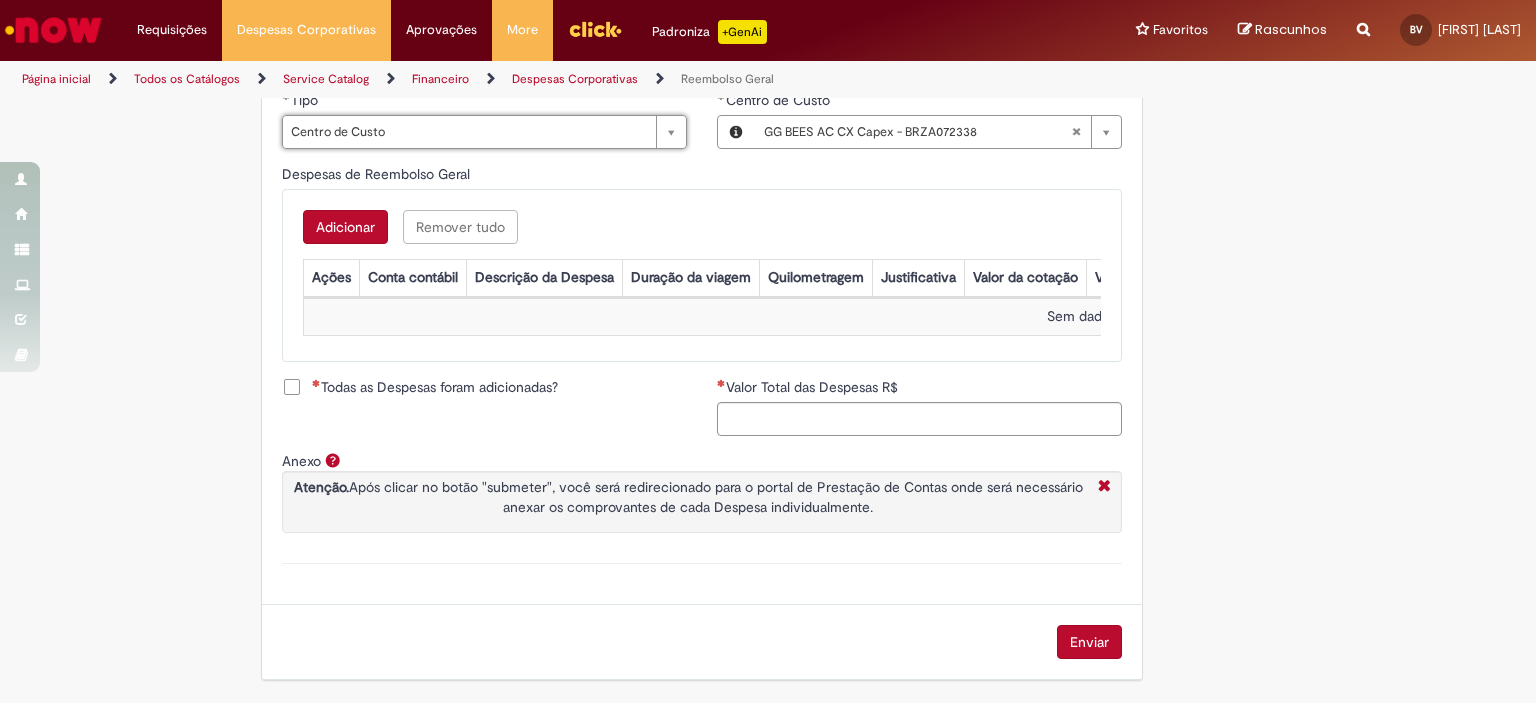 scroll, scrollTop: 788, scrollLeft: 0, axis: vertical 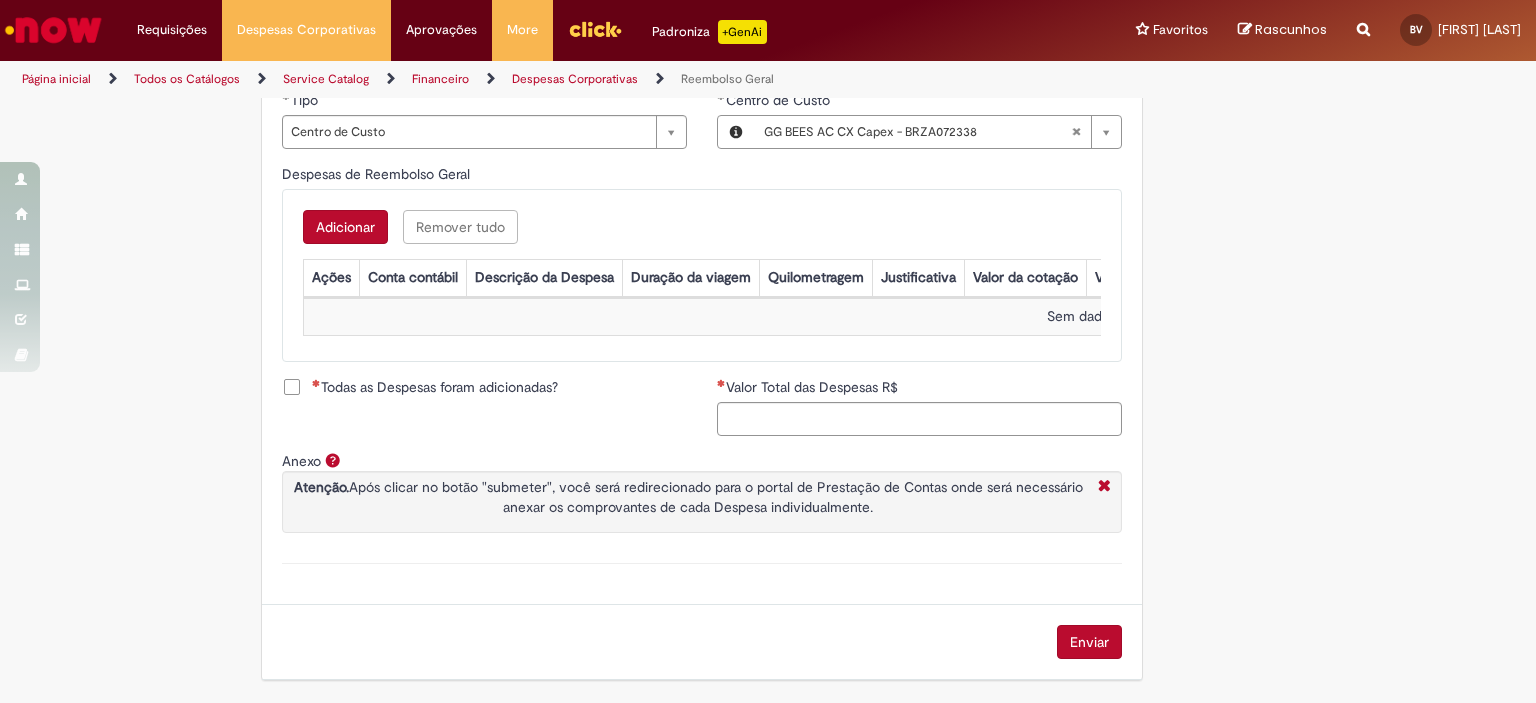 click on "Adicionar" at bounding box center [345, 227] 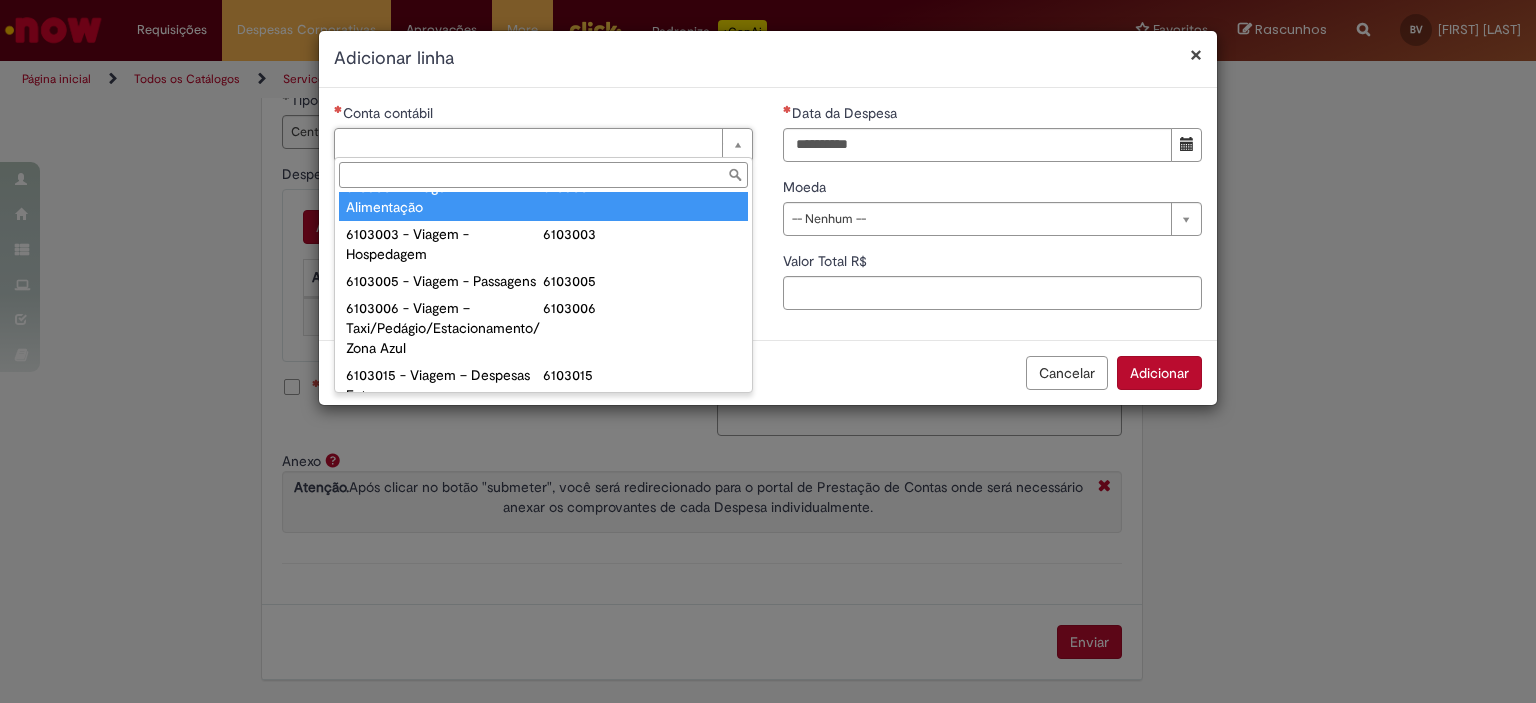 scroll, scrollTop: 900, scrollLeft: 0, axis: vertical 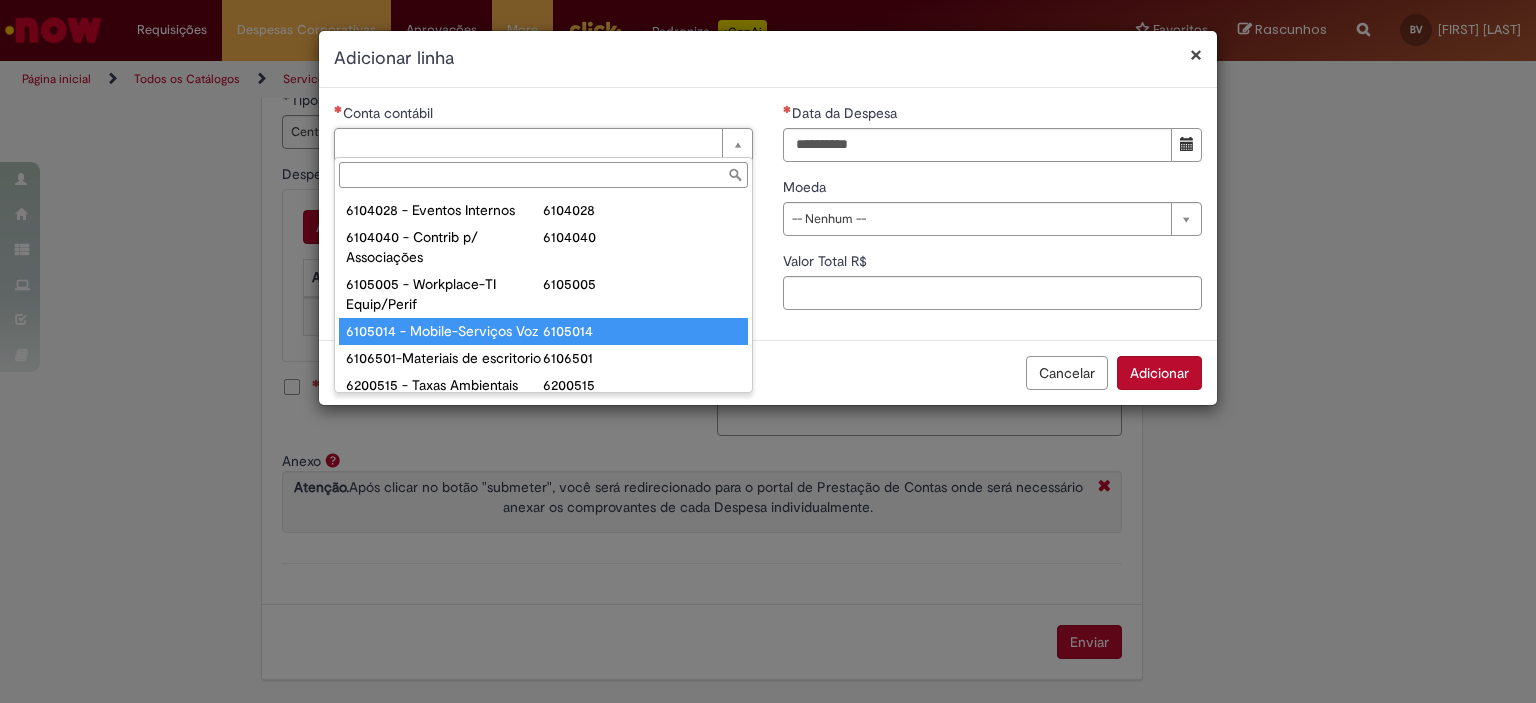type on "**********" 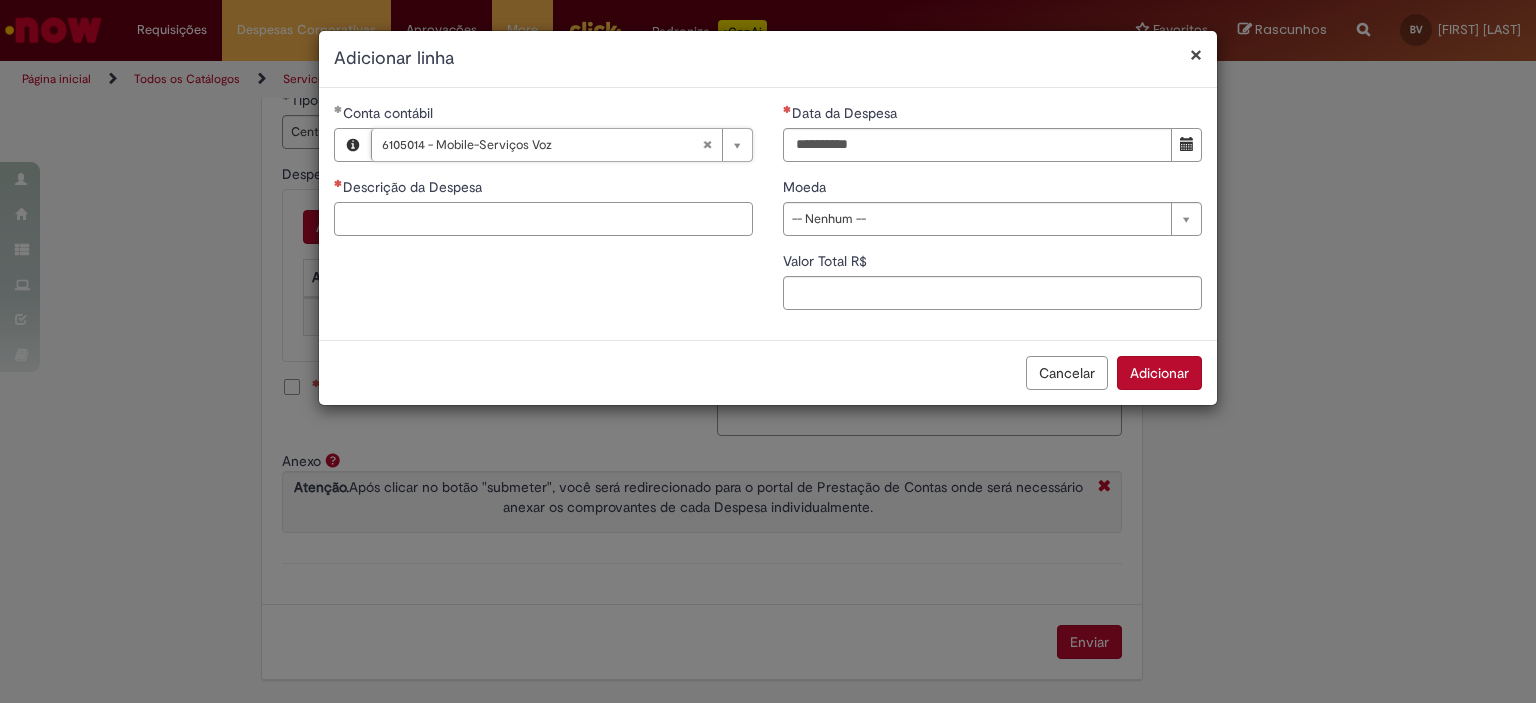 click on "Descrição da Despesa" at bounding box center [543, 219] 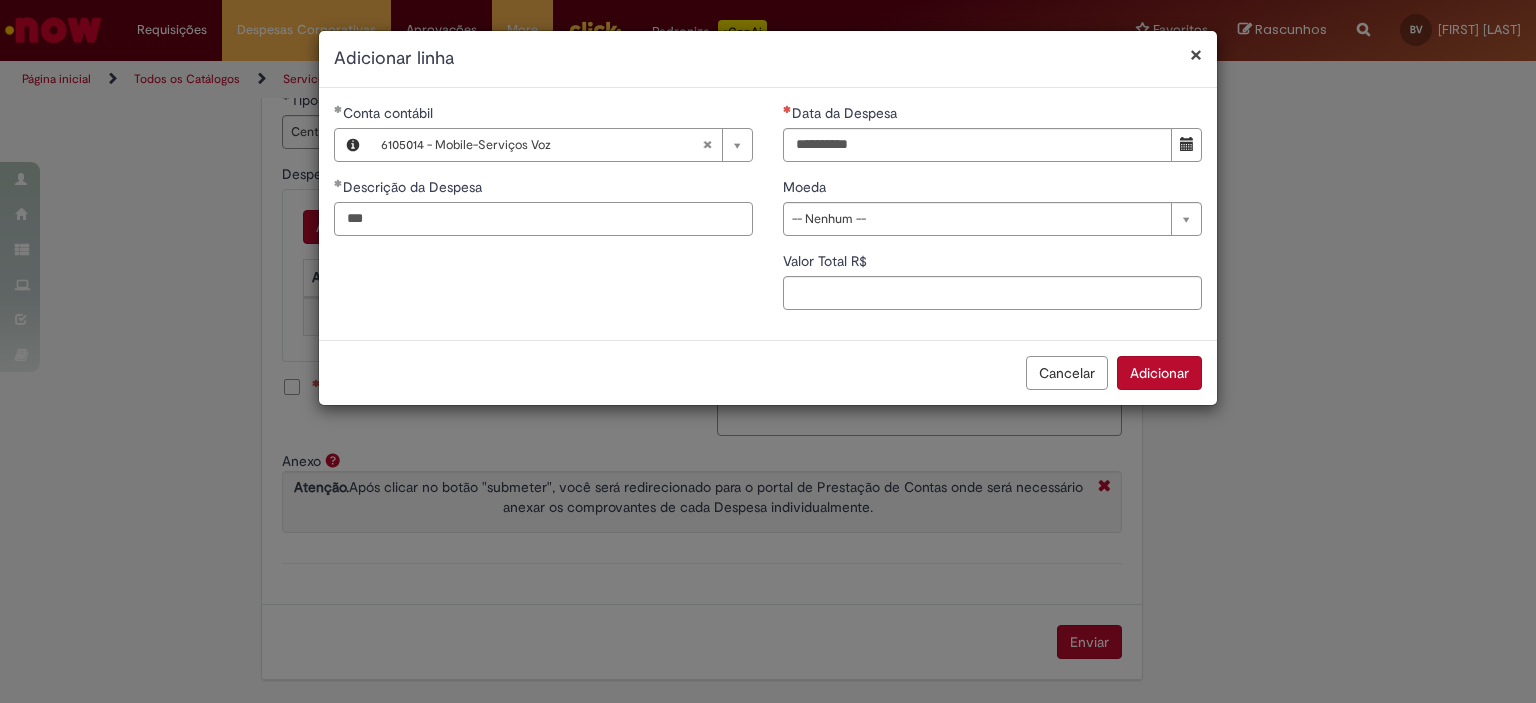type on "***" 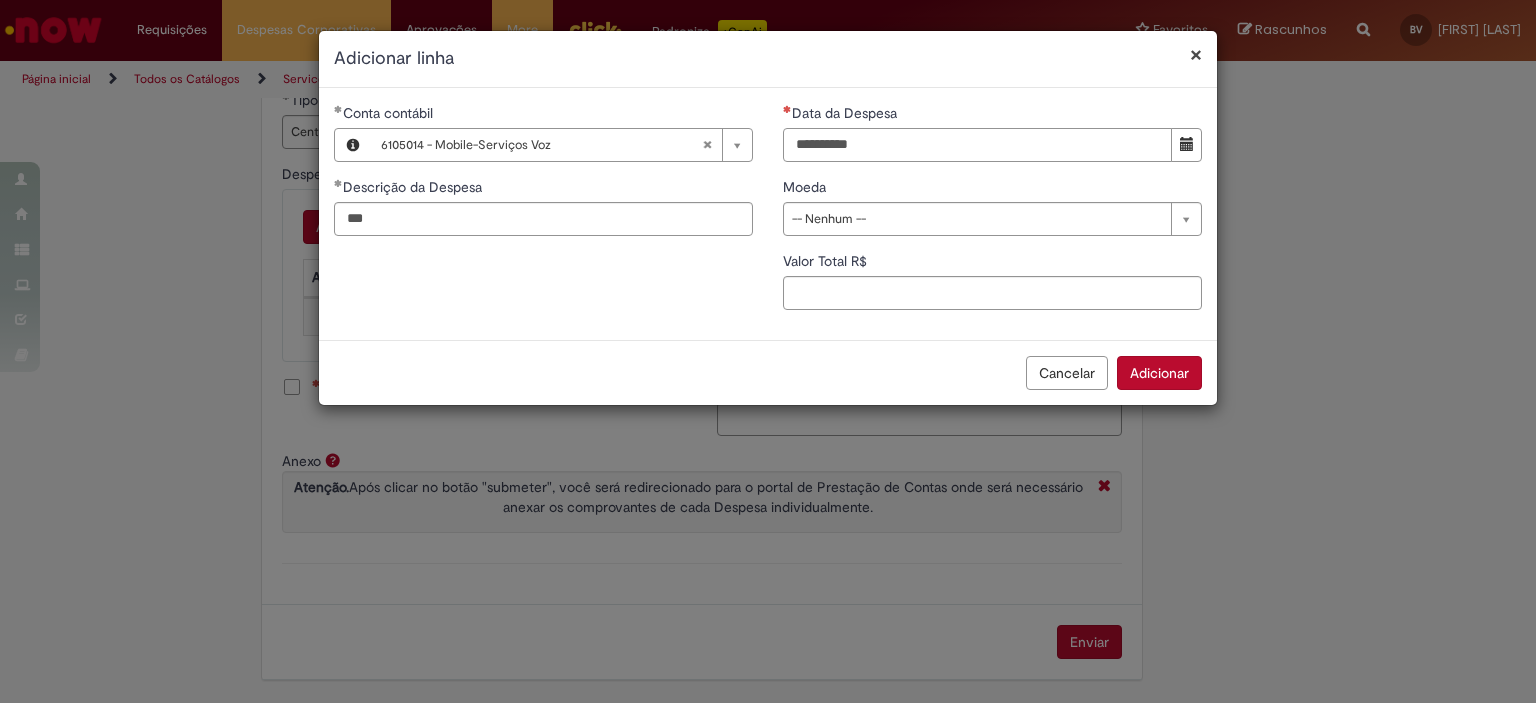 click on "Data da Despesa" at bounding box center (977, 145) 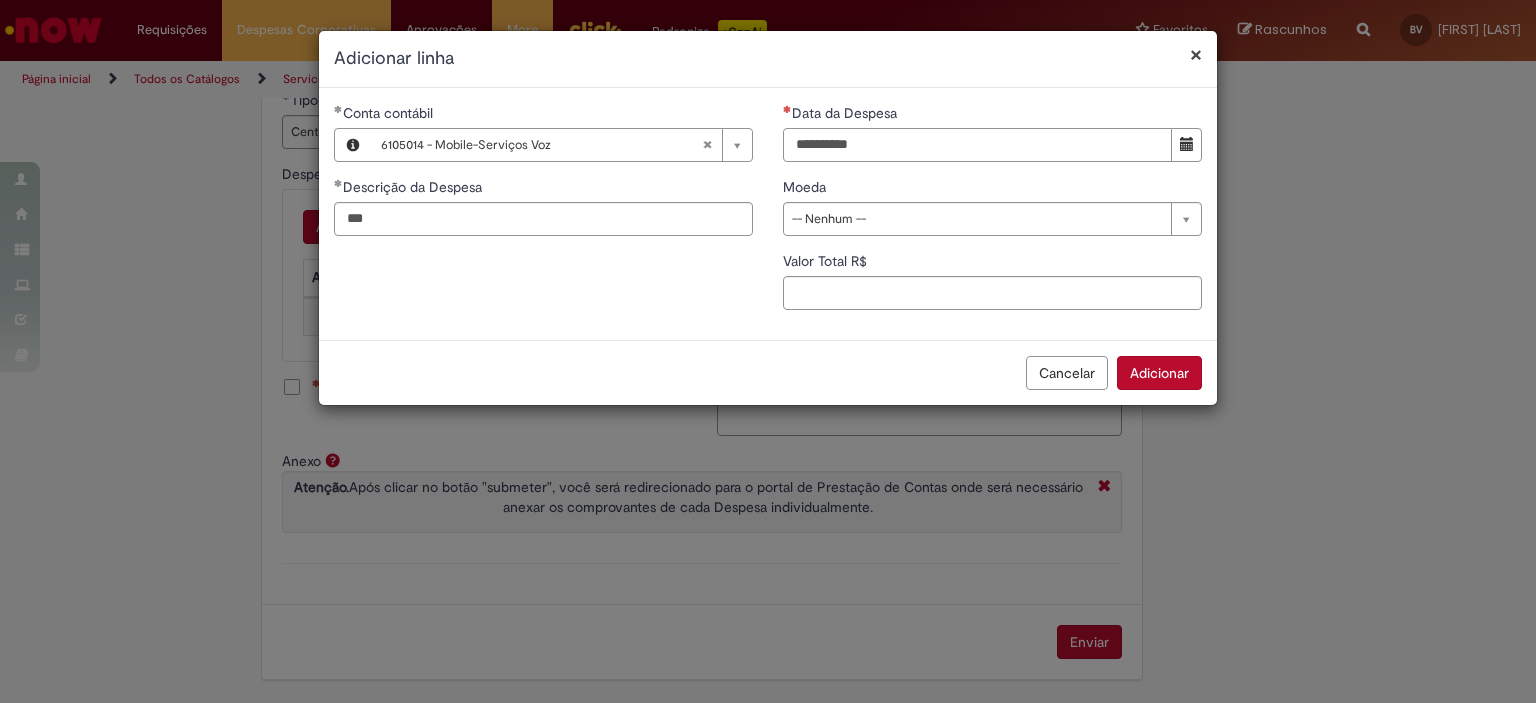type on "**********" 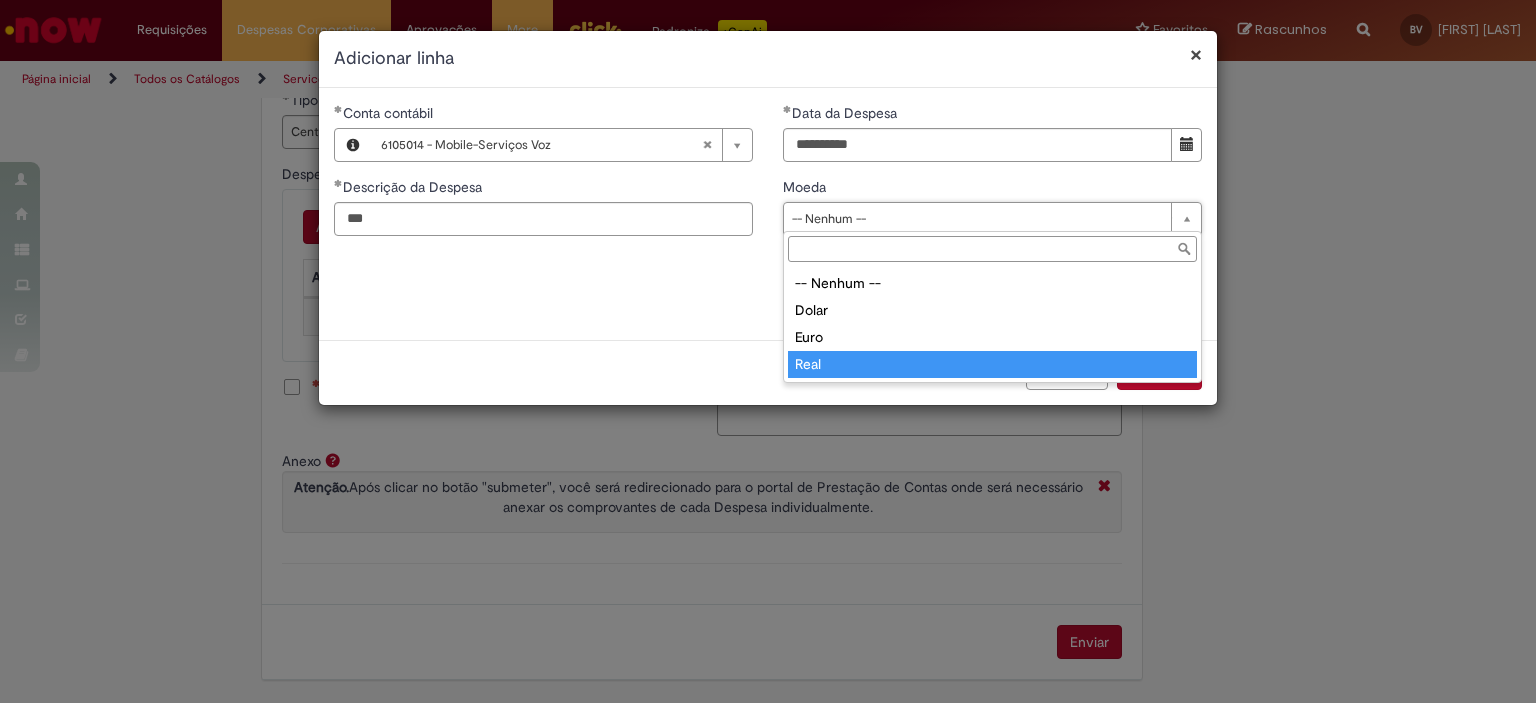 type on "****" 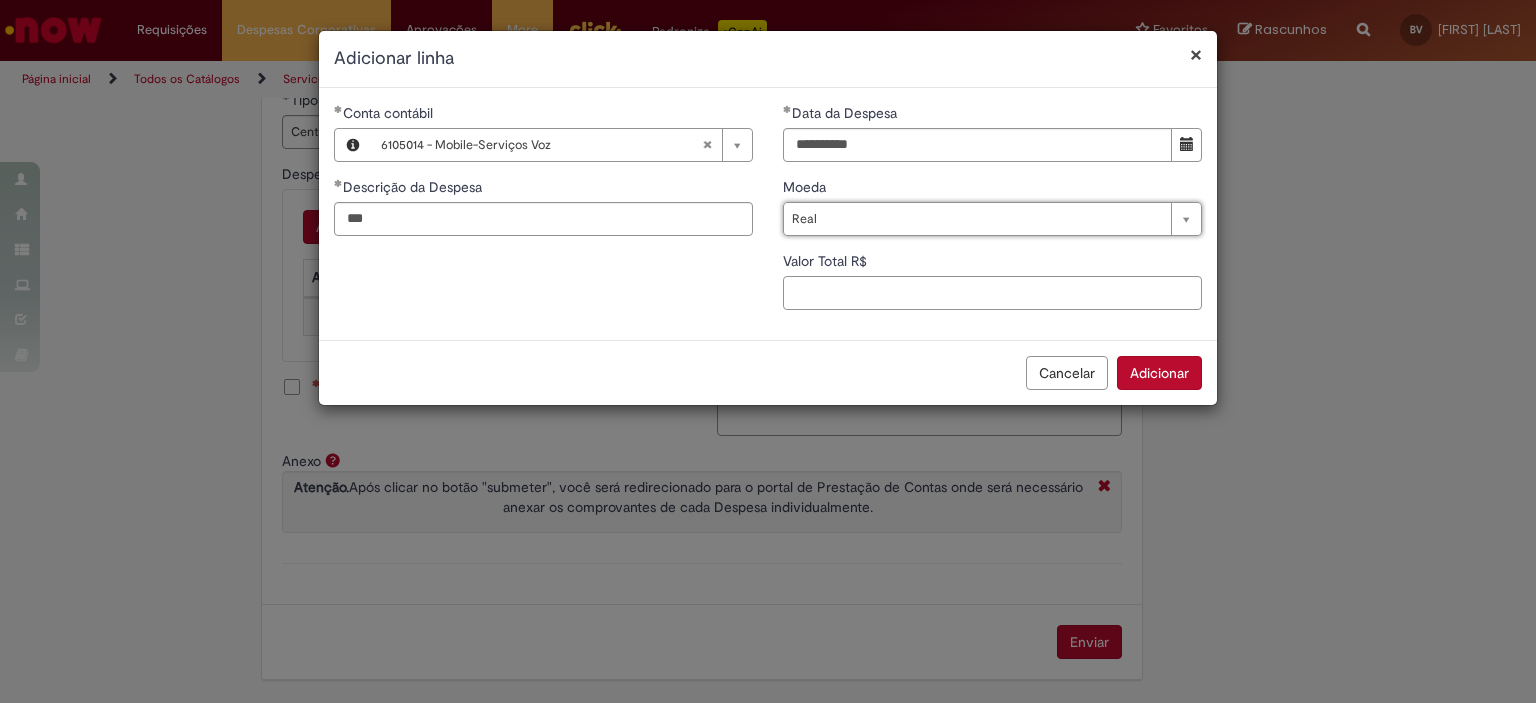 click on "Valor Total R$" at bounding box center (992, 293) 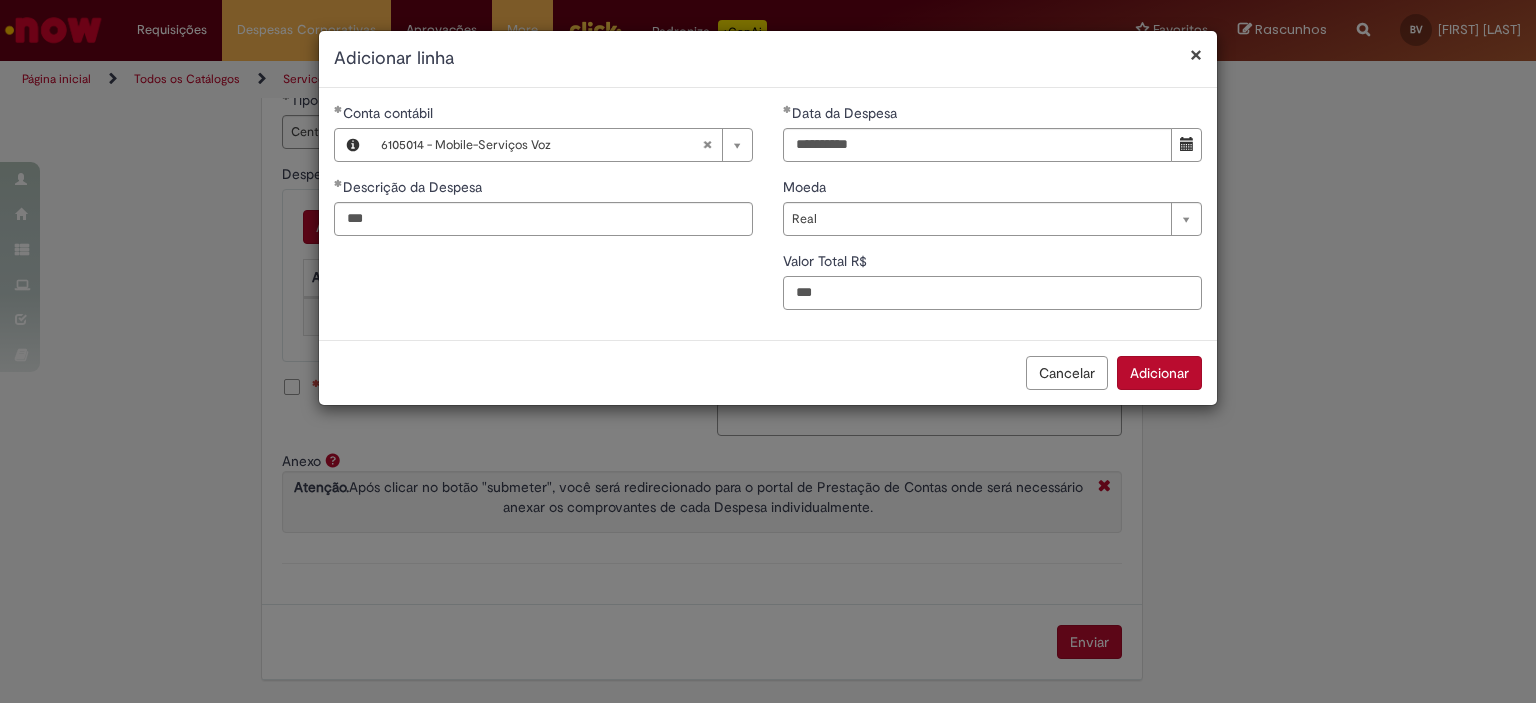 type on "***" 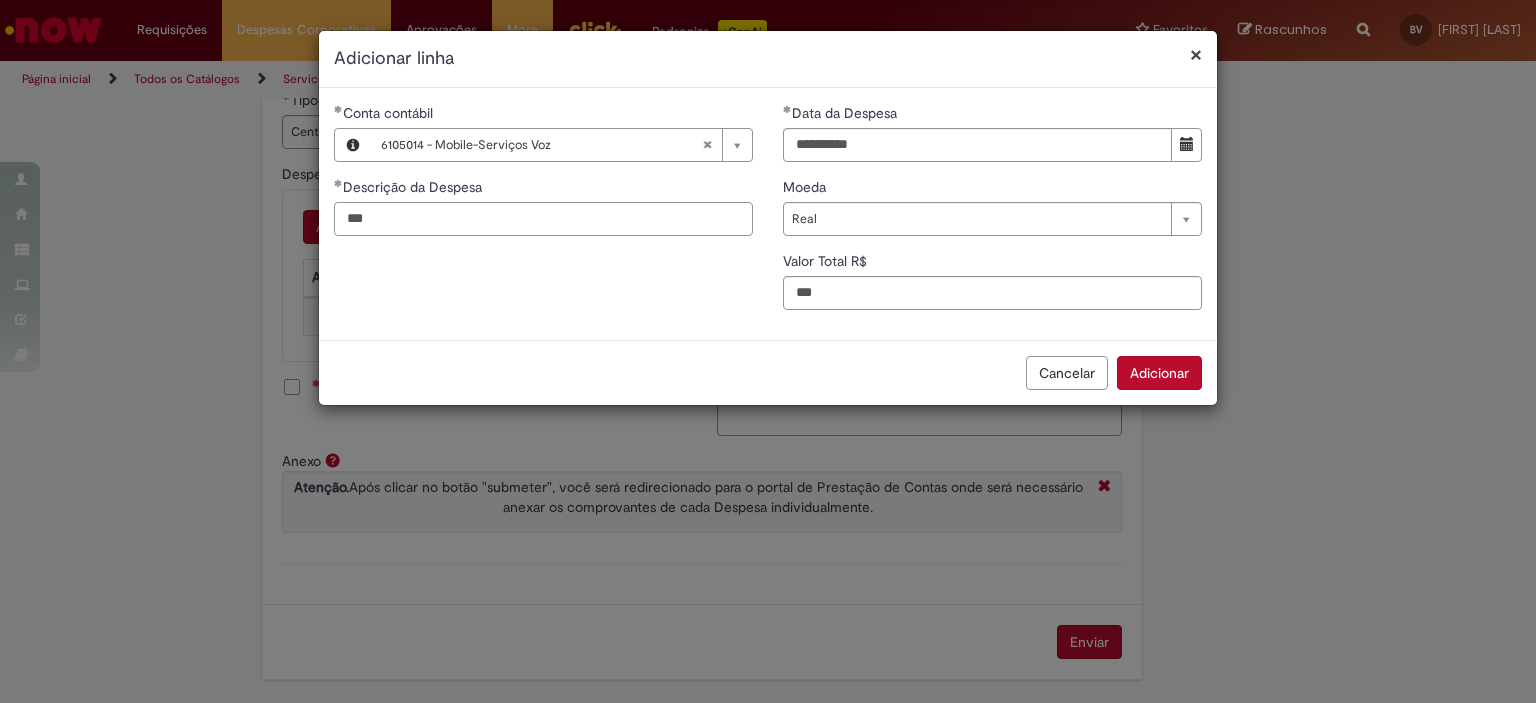 drag, startPoint x: 545, startPoint y: 227, endPoint x: 233, endPoint y: 205, distance: 312.7747 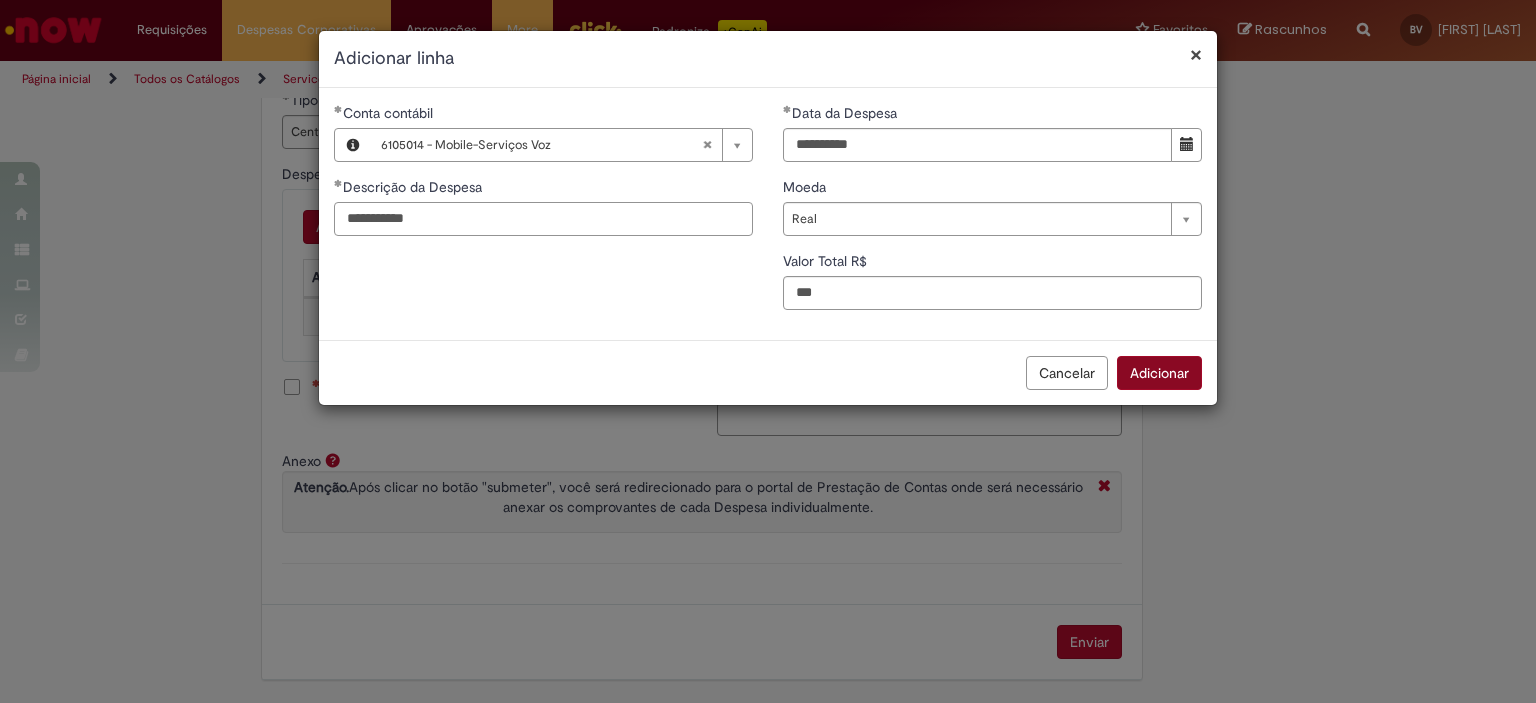 type on "**********" 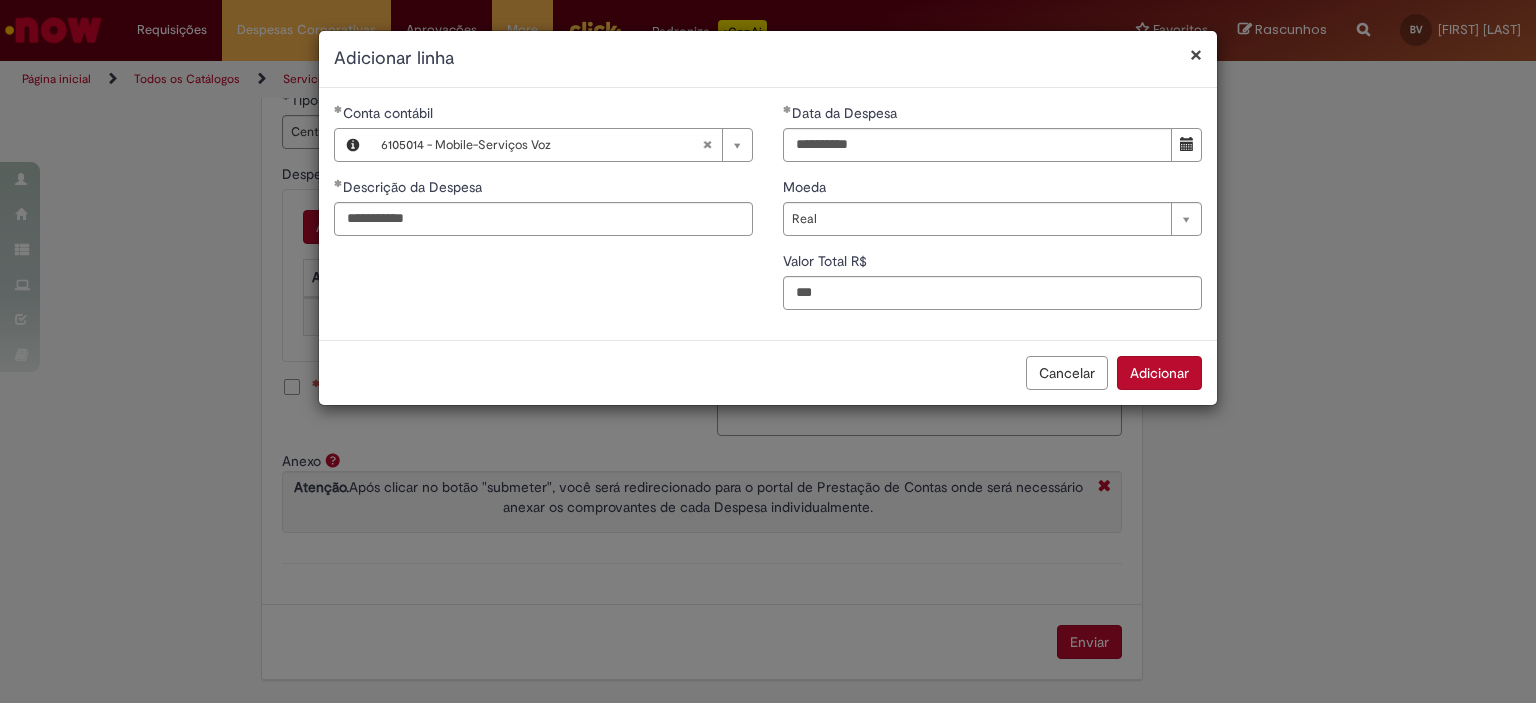 click on "Adicionar" at bounding box center (1159, 373) 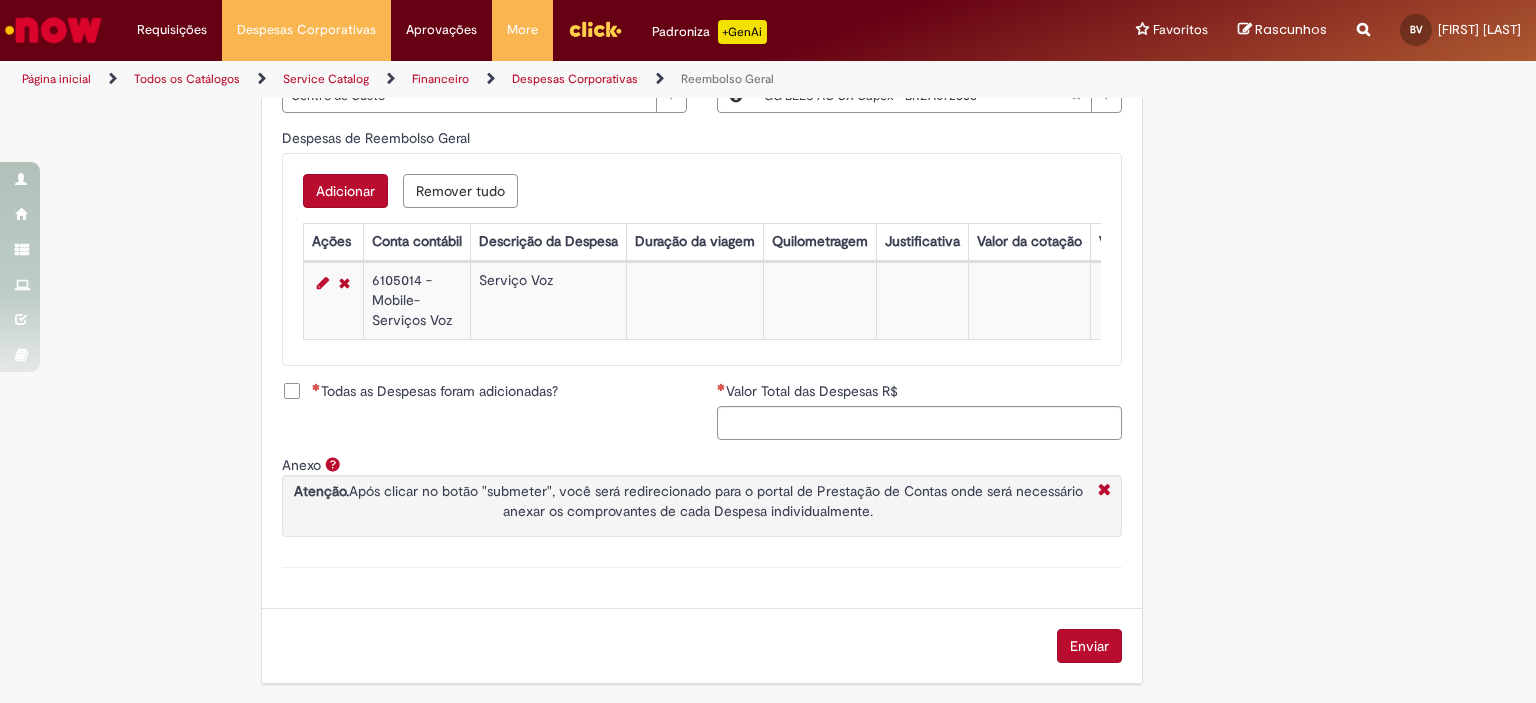 scroll, scrollTop: 828, scrollLeft: 0, axis: vertical 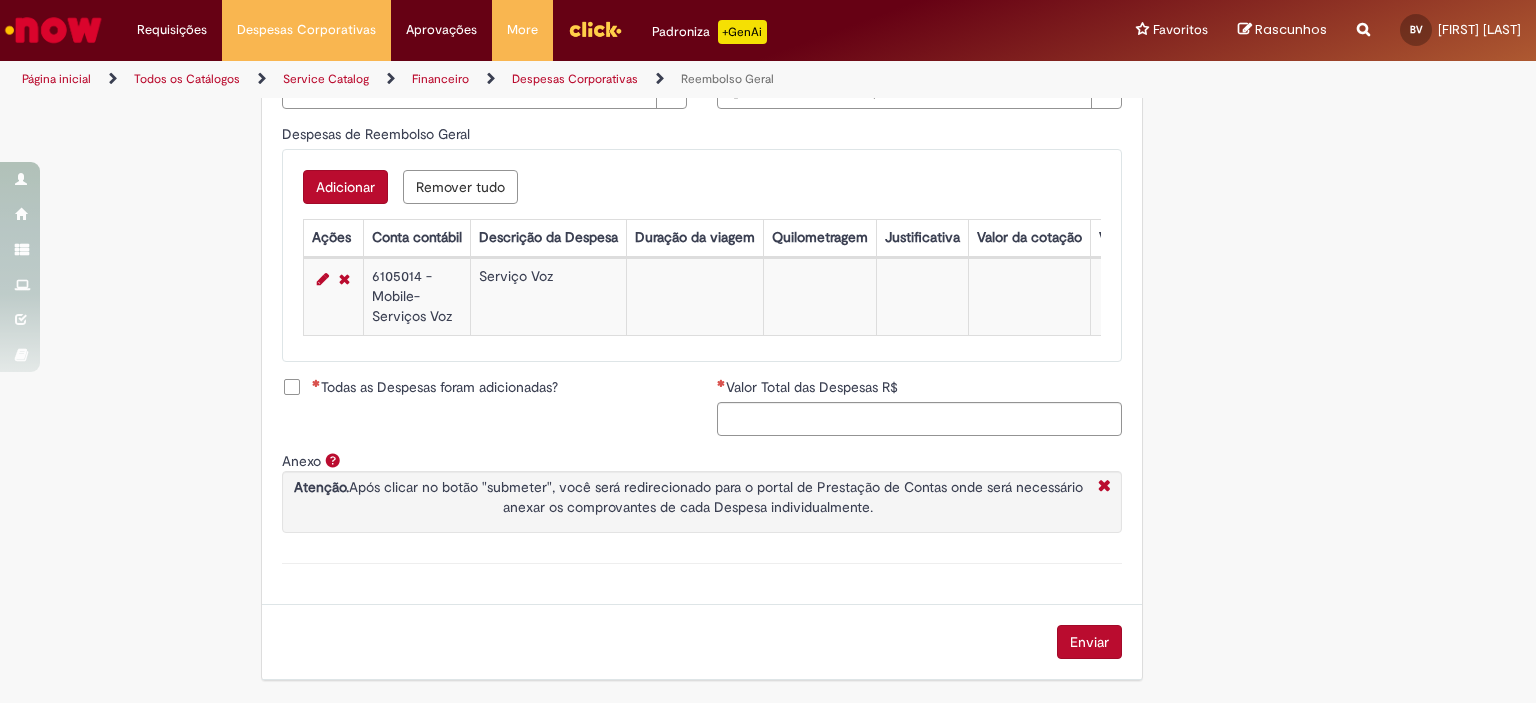 drag, startPoint x: 284, startPoint y: 386, endPoint x: 319, endPoint y: 389, distance: 35.128338 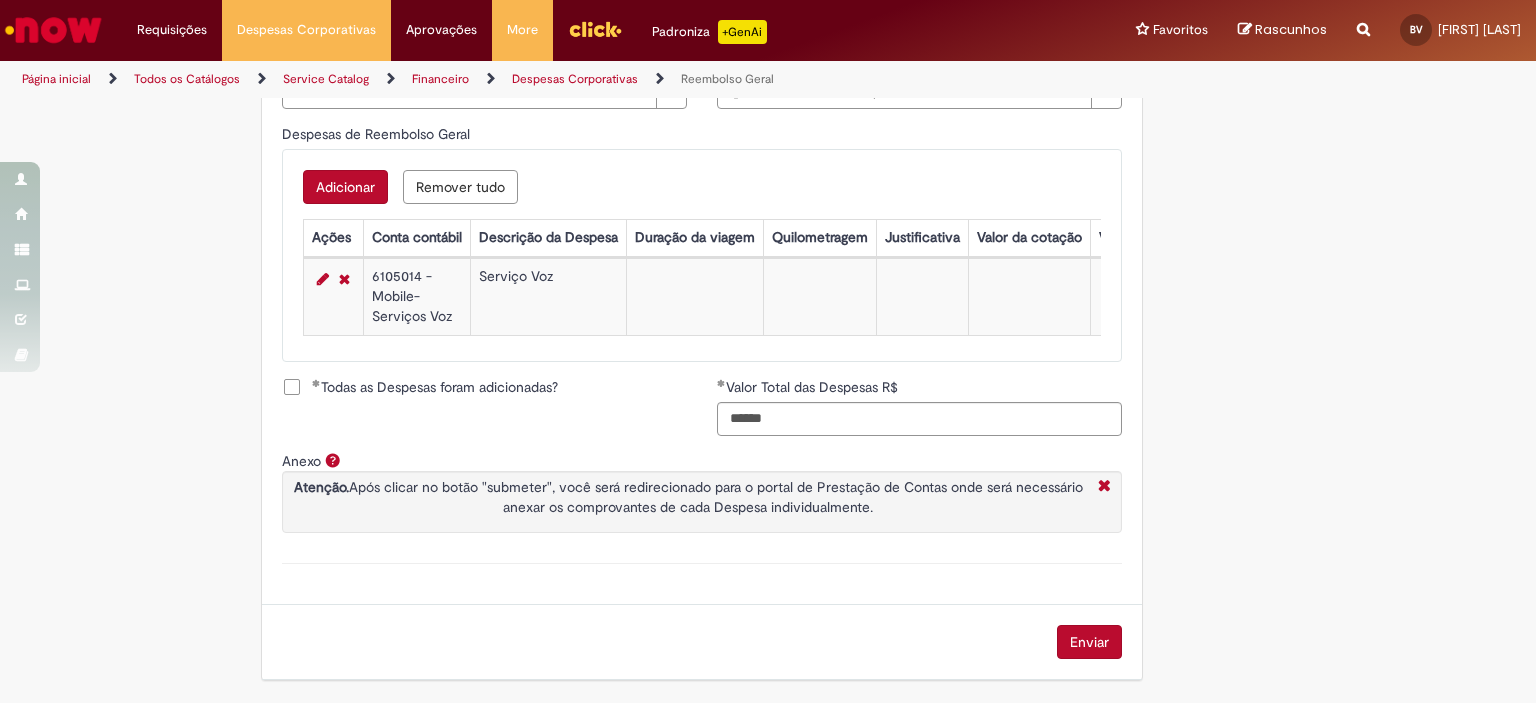 click on "Enviar" at bounding box center (1089, 642) 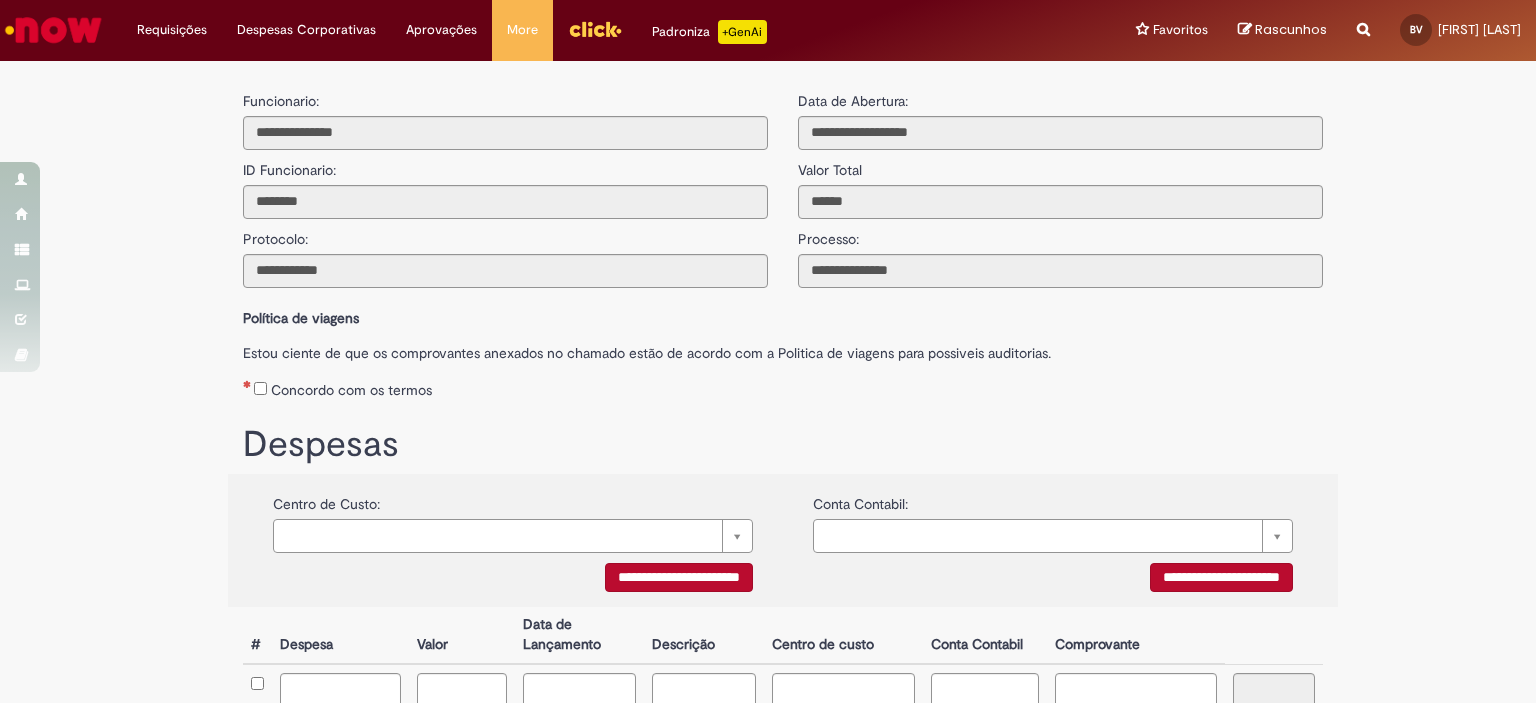 scroll, scrollTop: 0, scrollLeft: 0, axis: both 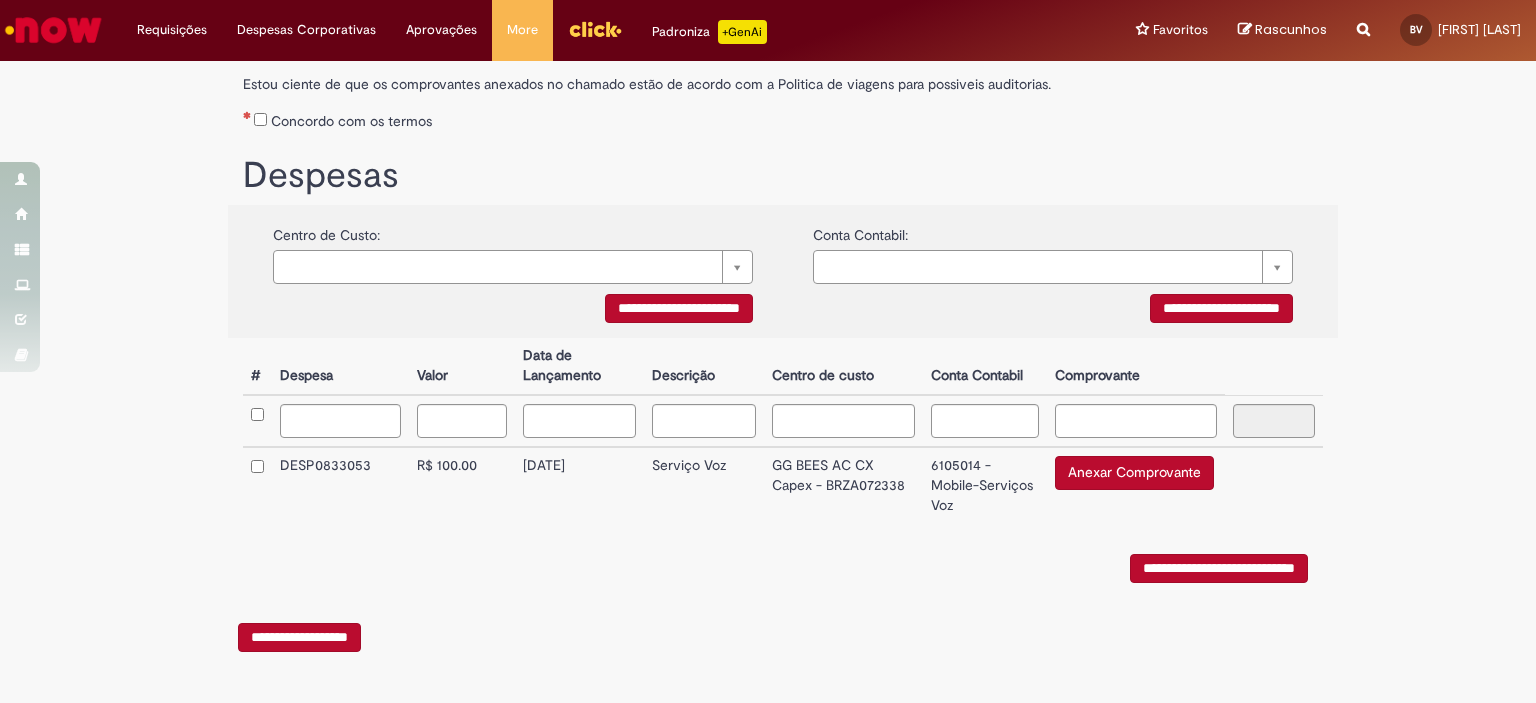 click on "Anexar Comprovante" at bounding box center (1134, 473) 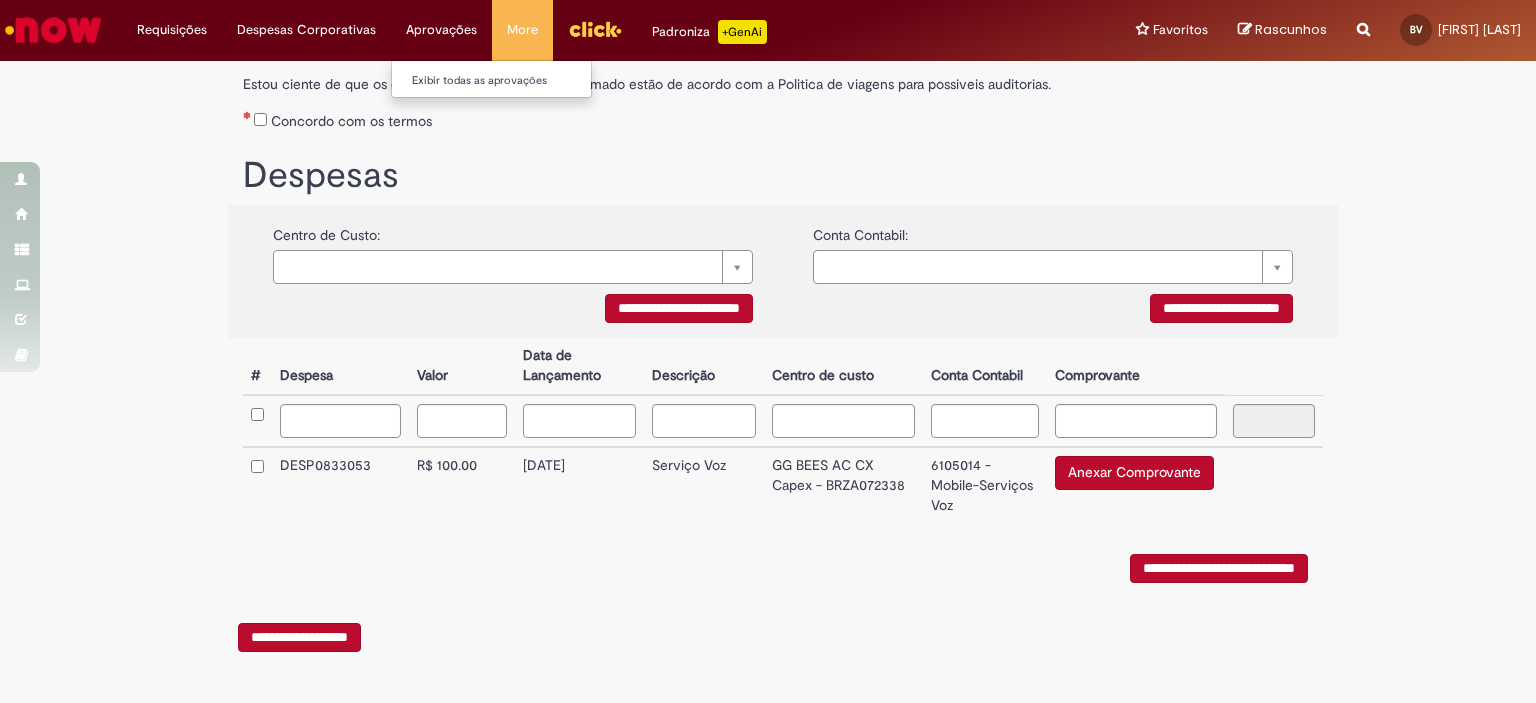 type 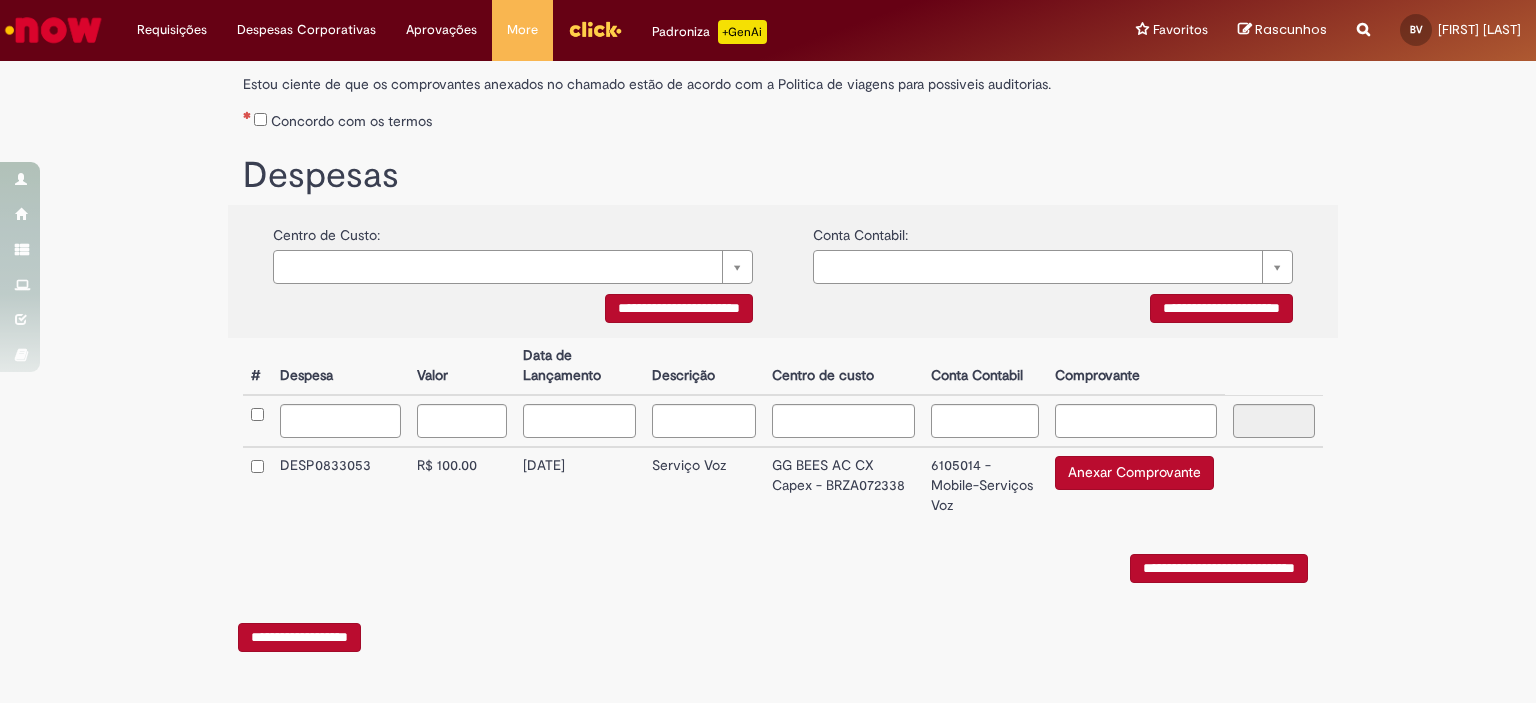 click on "Anexar Comprovante" at bounding box center [1134, 473] 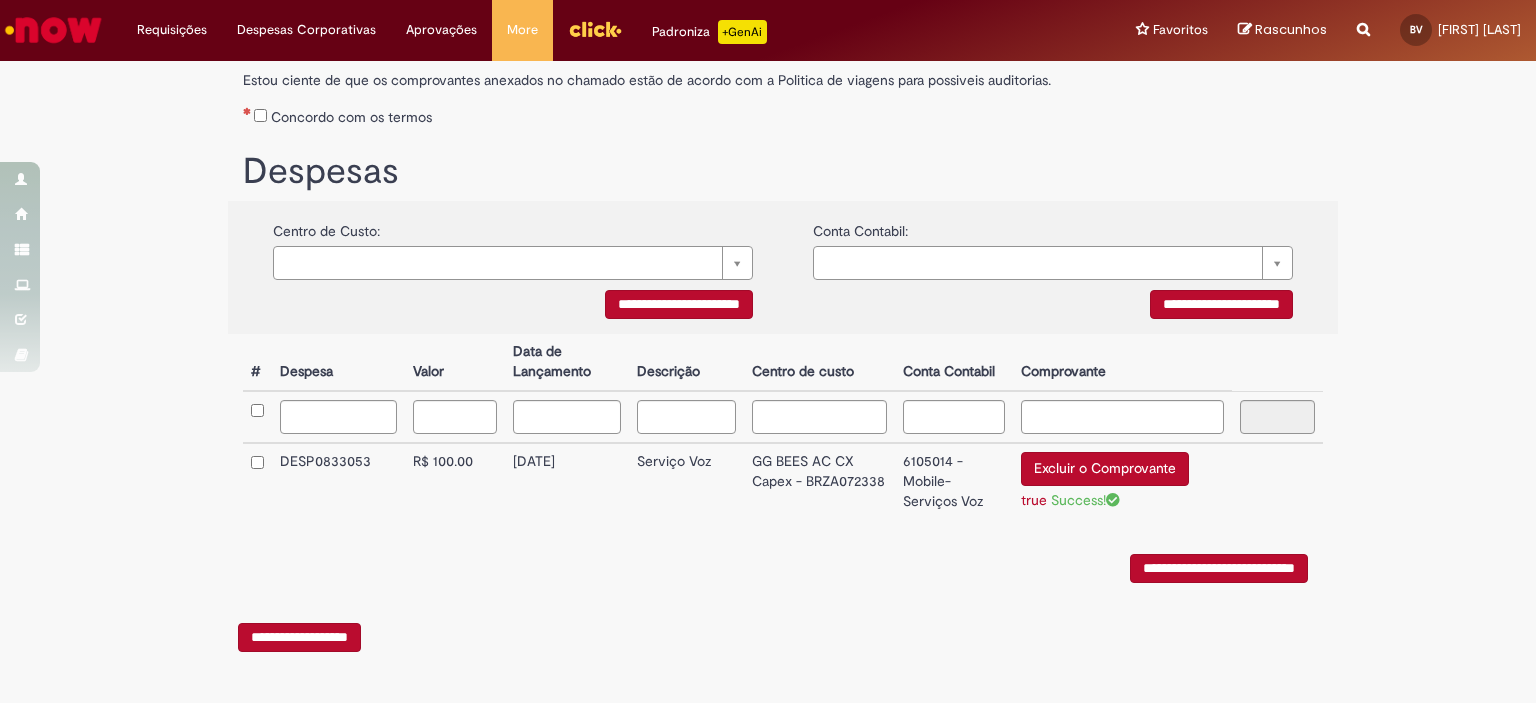 scroll, scrollTop: 280, scrollLeft: 0, axis: vertical 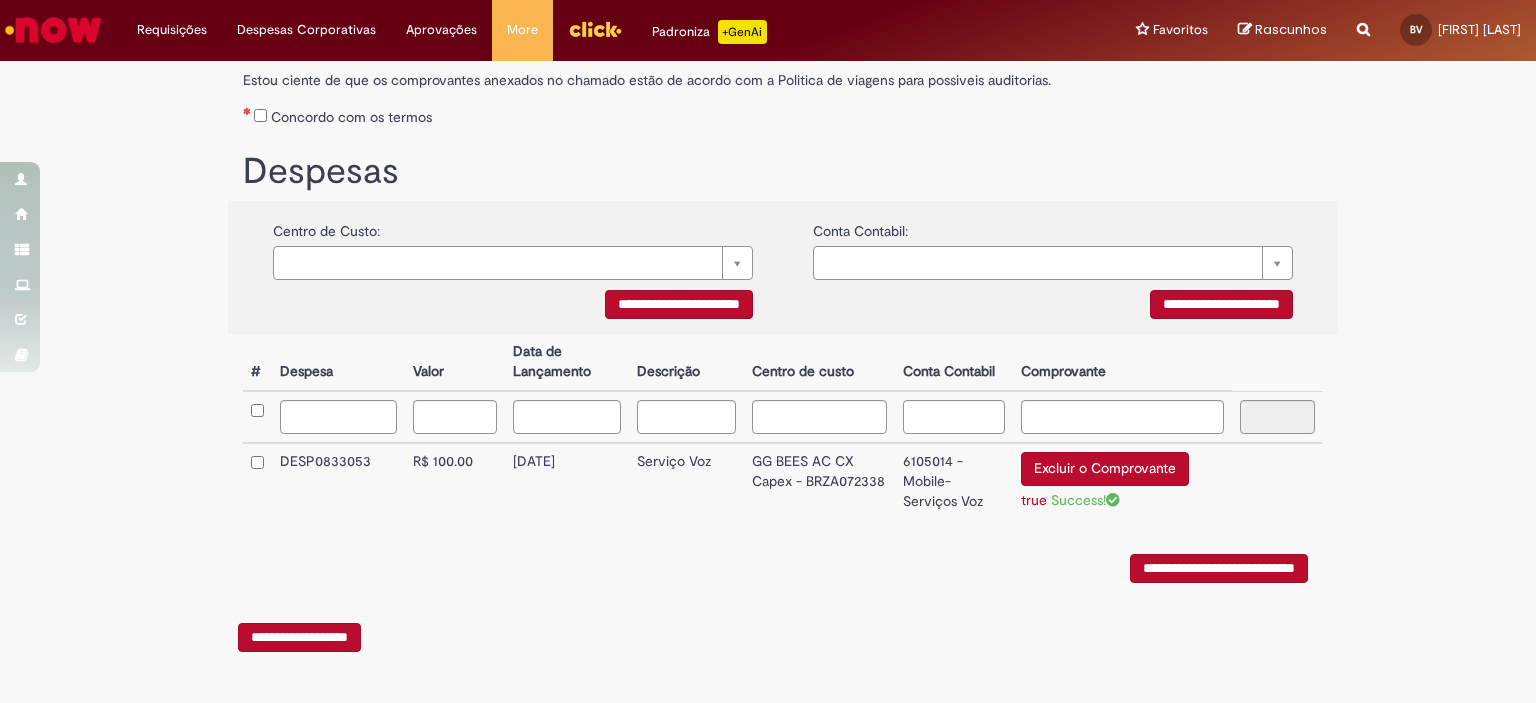 click on "**********" at bounding box center [1219, 568] 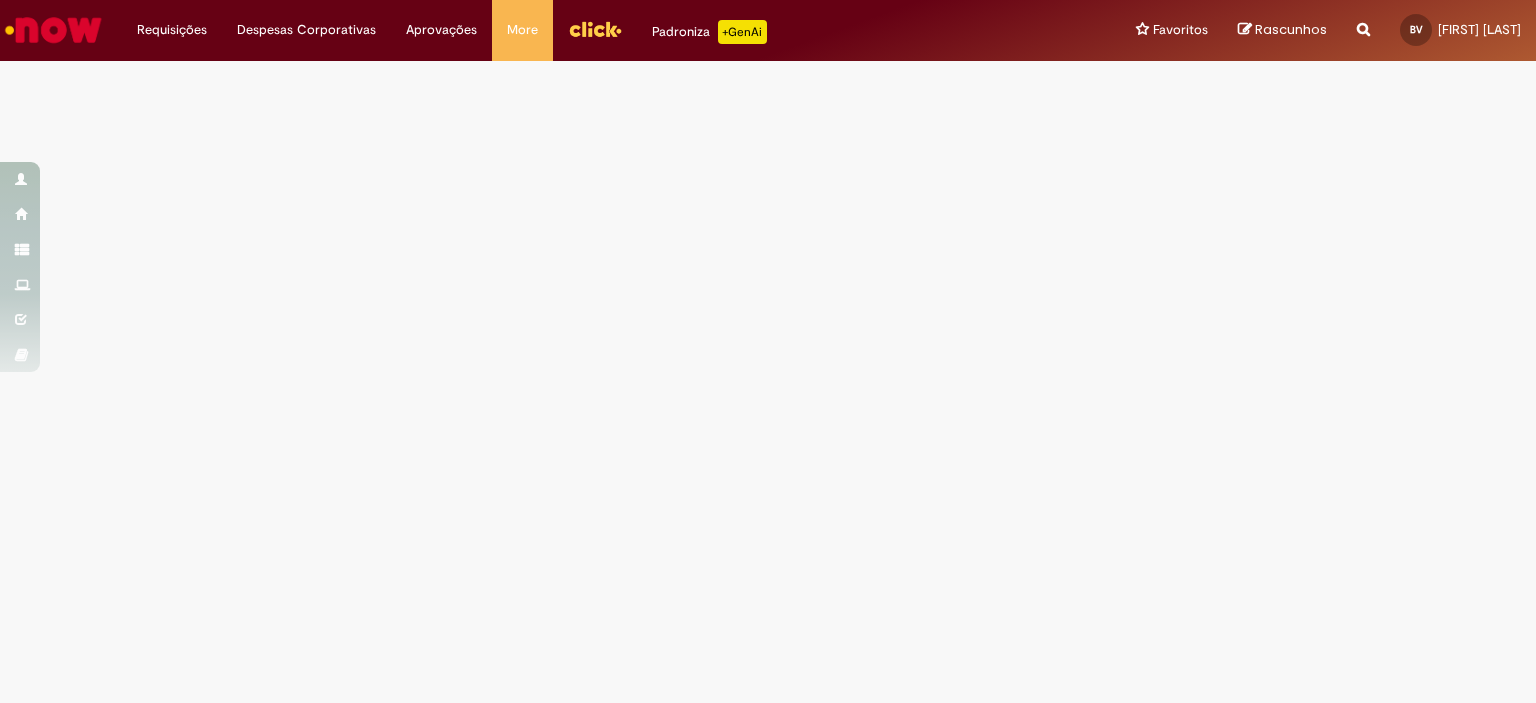 scroll, scrollTop: 0, scrollLeft: 0, axis: both 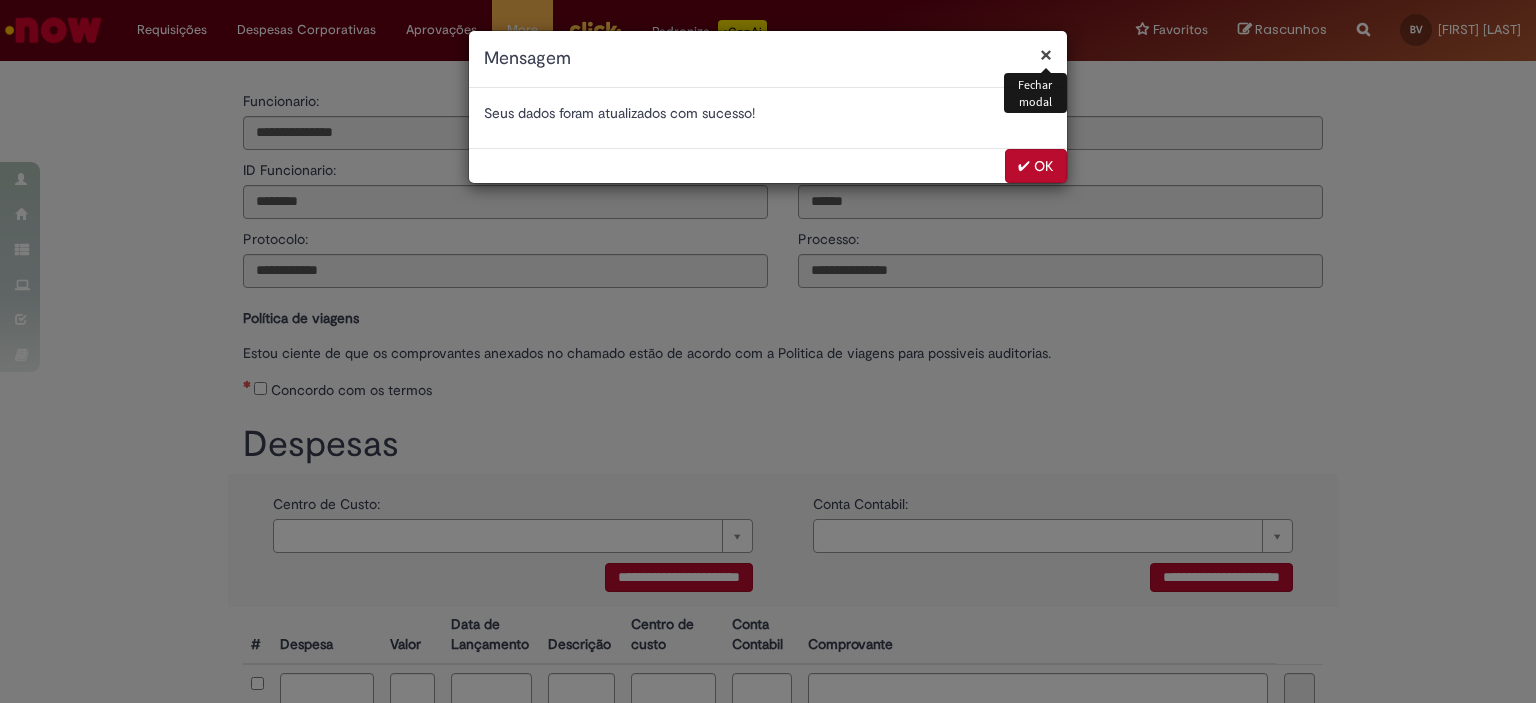 click on "✔ OK" at bounding box center [1036, 166] 